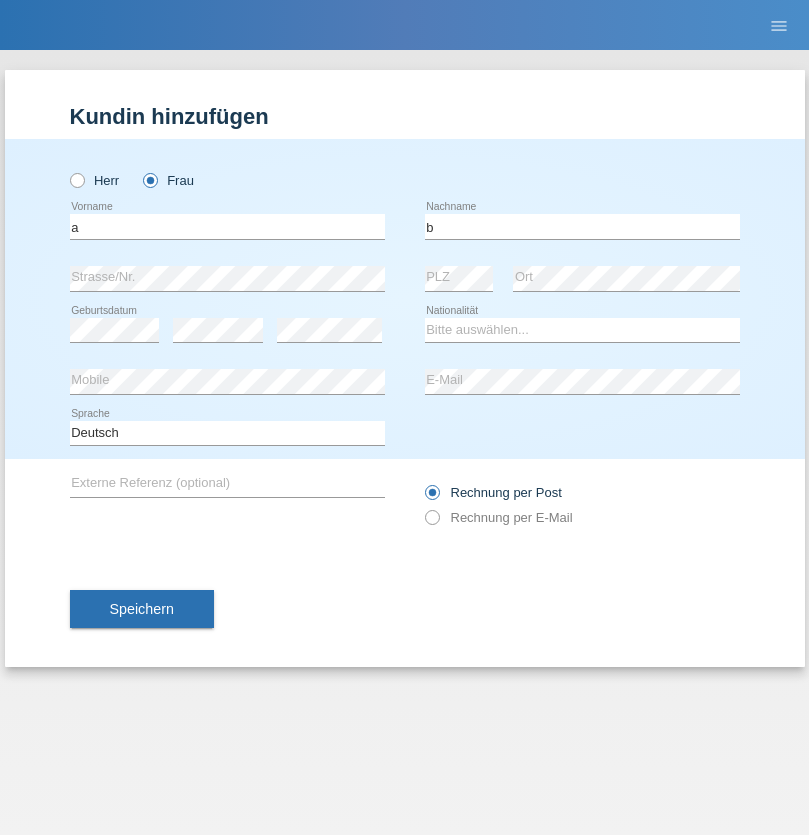 scroll, scrollTop: 0, scrollLeft: 0, axis: both 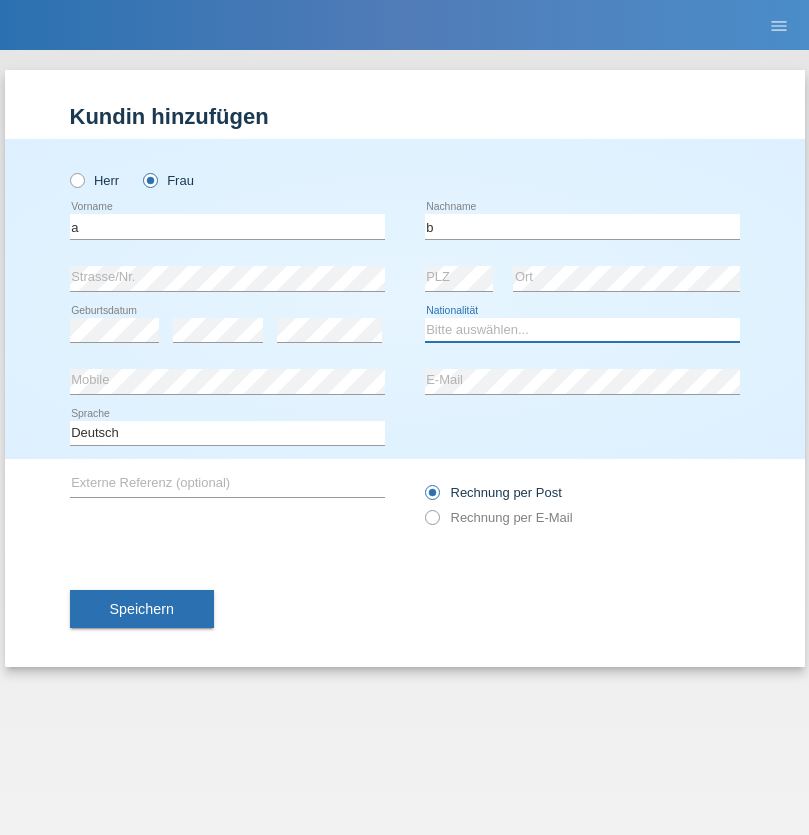 select on "CH" 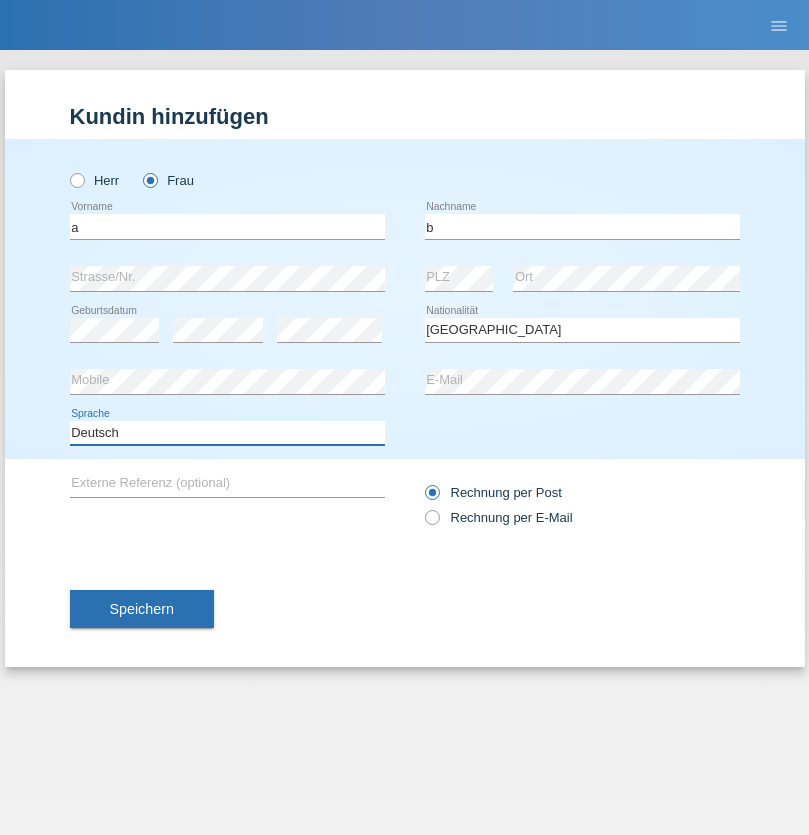 select on "en" 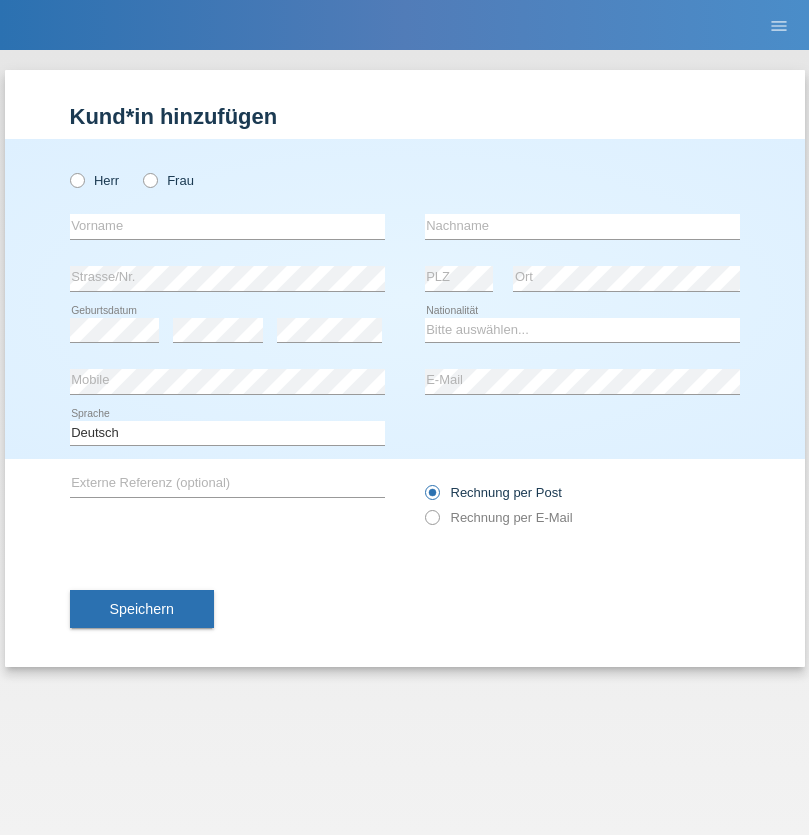 scroll, scrollTop: 0, scrollLeft: 0, axis: both 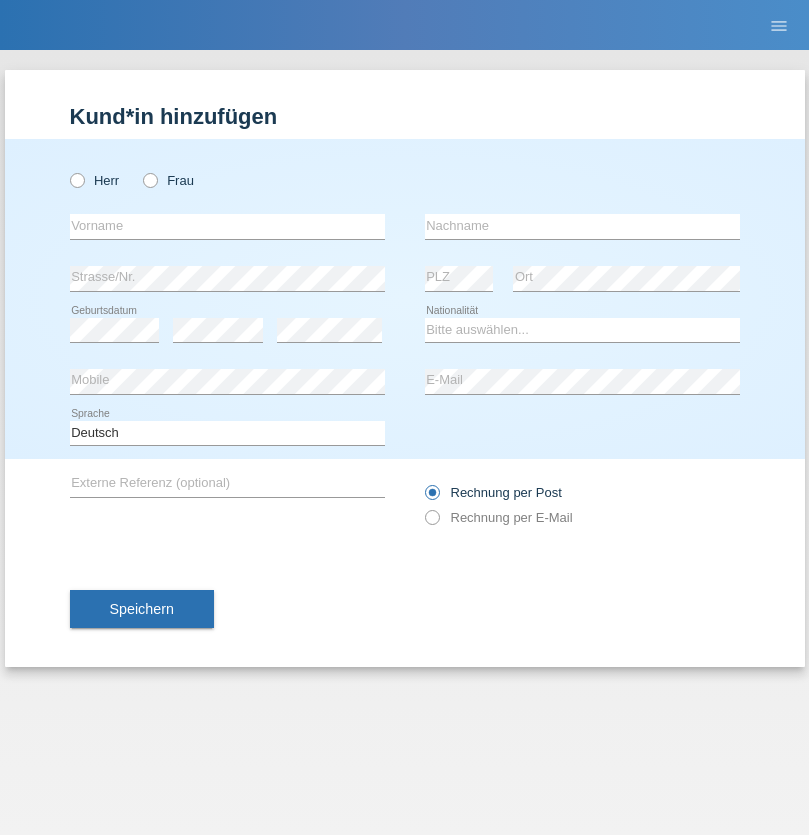 radio on "true" 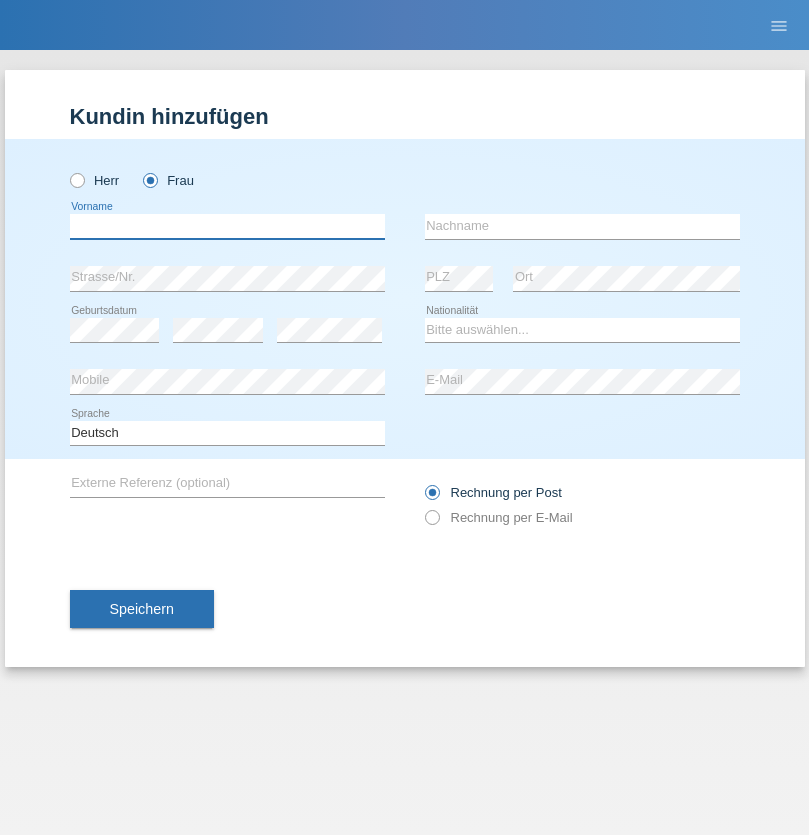 click at bounding box center (227, 226) 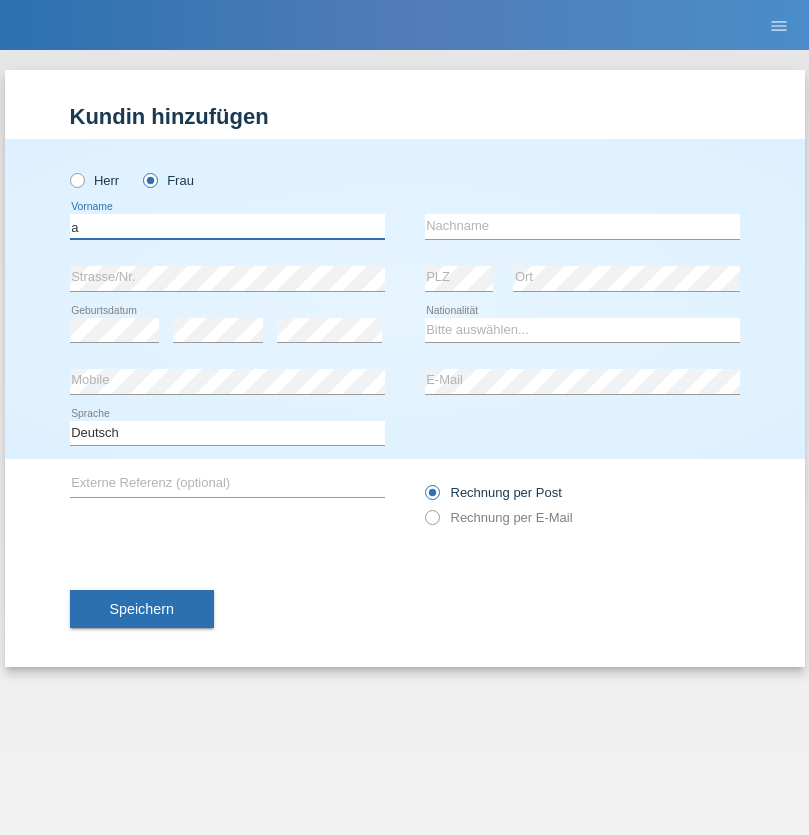 type on "a" 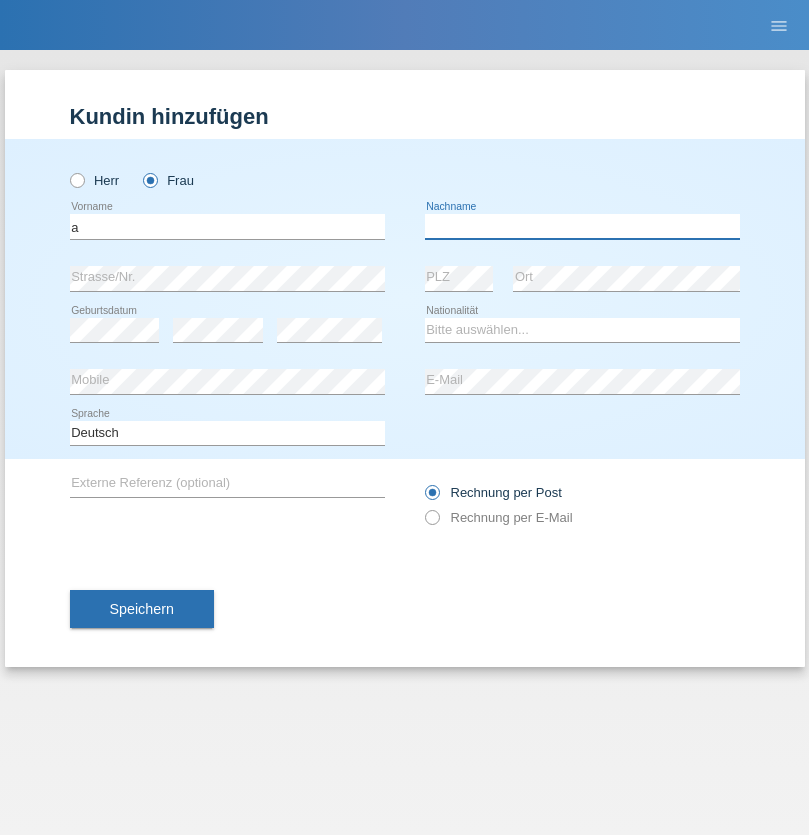click at bounding box center (582, 226) 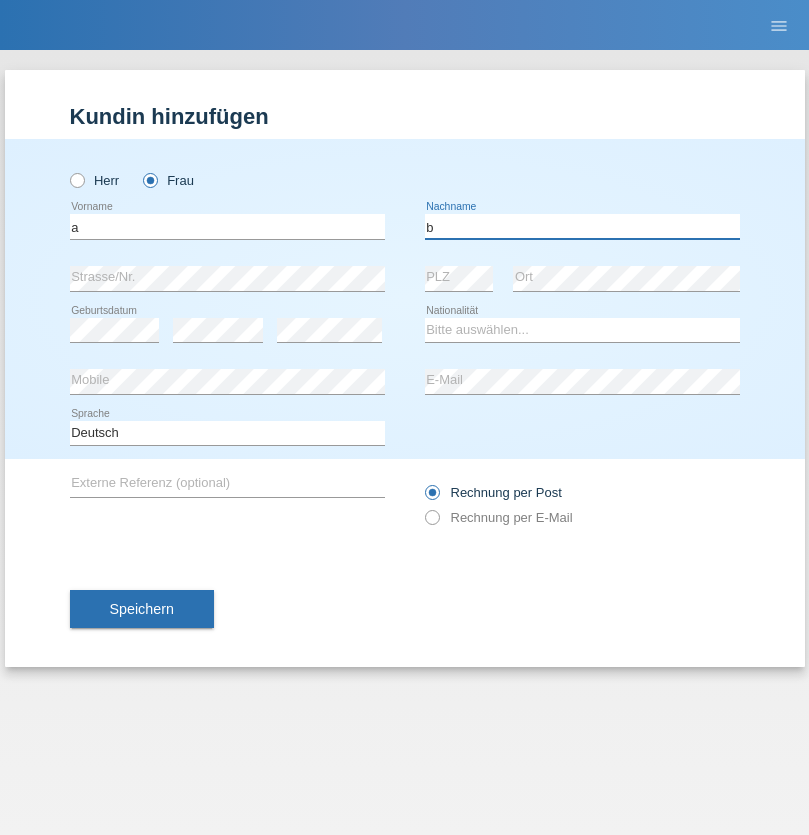 type on "b" 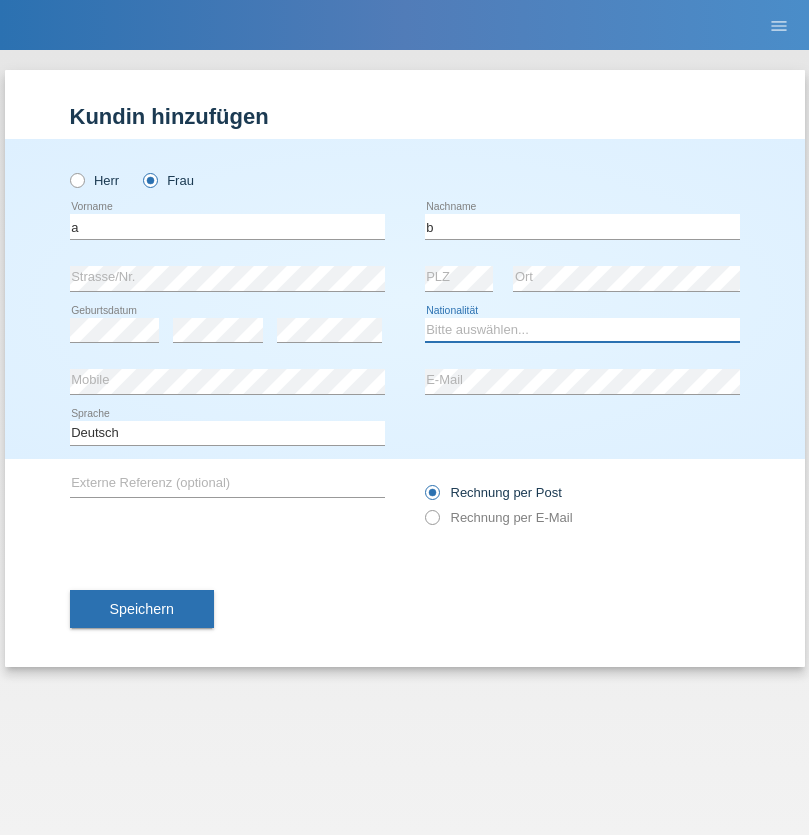 select on "CH" 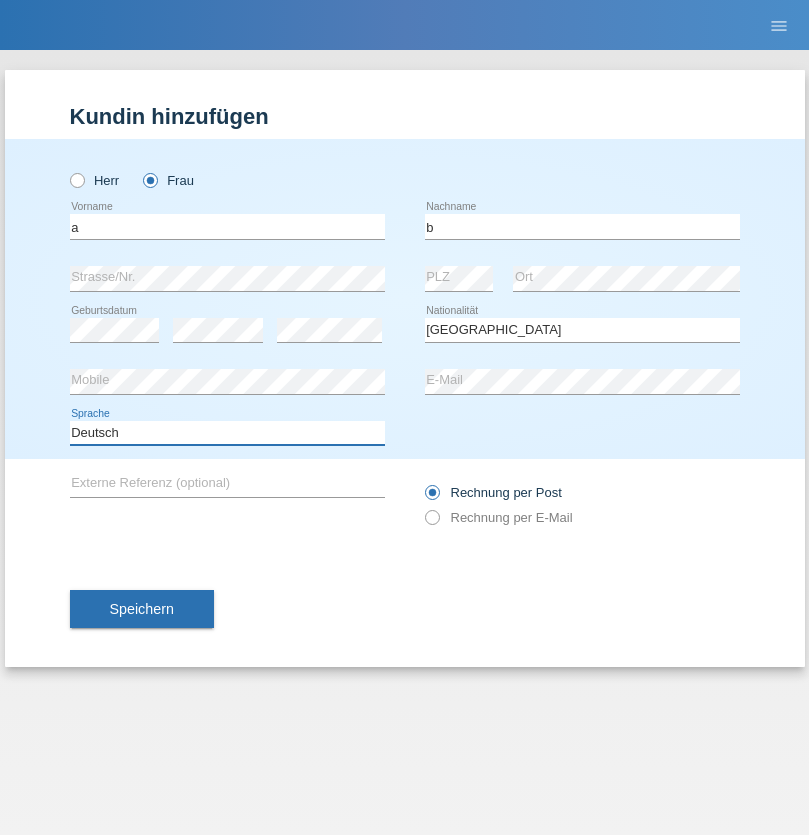 select on "en" 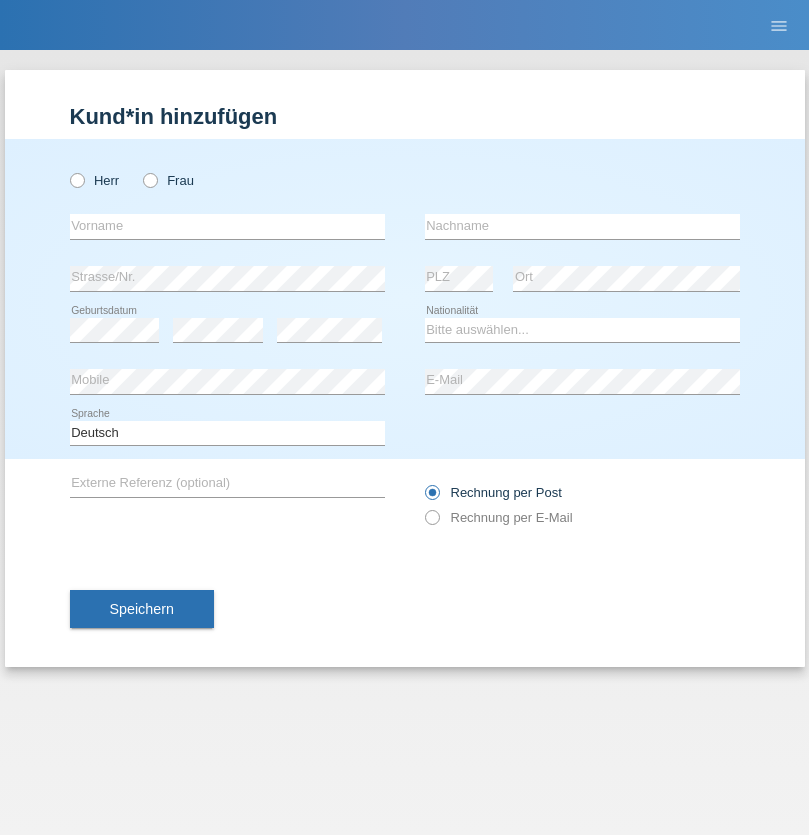 scroll, scrollTop: 0, scrollLeft: 0, axis: both 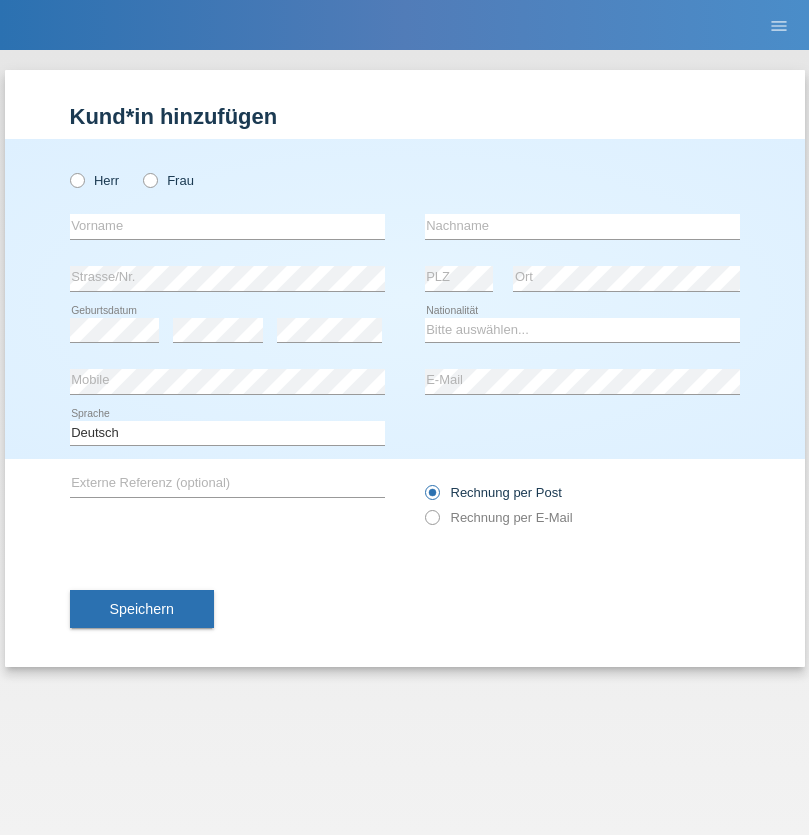 radio on "true" 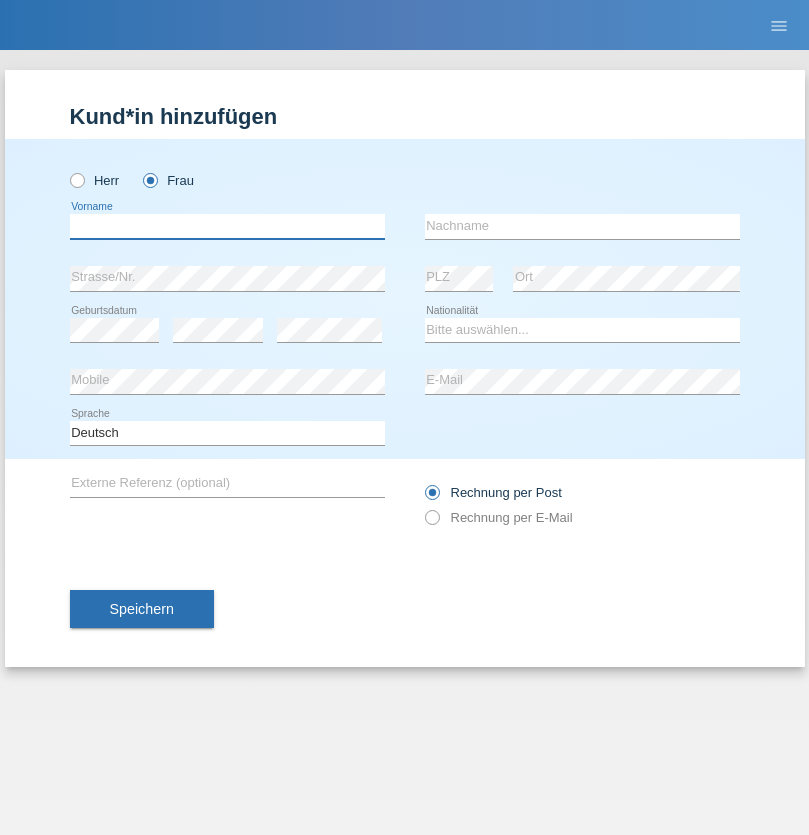 click at bounding box center [227, 226] 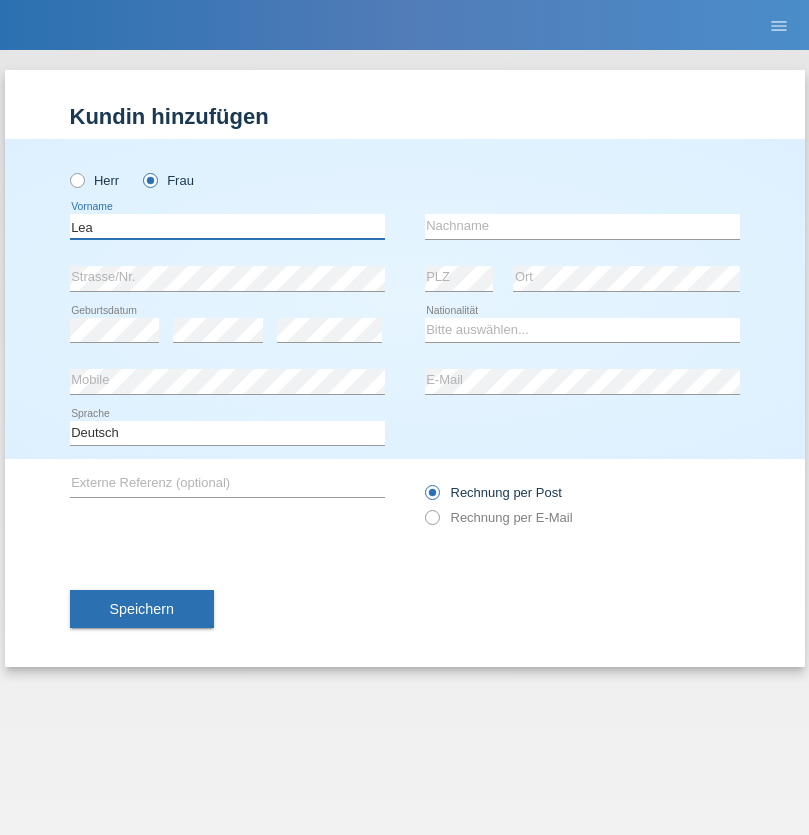 type on "Lea" 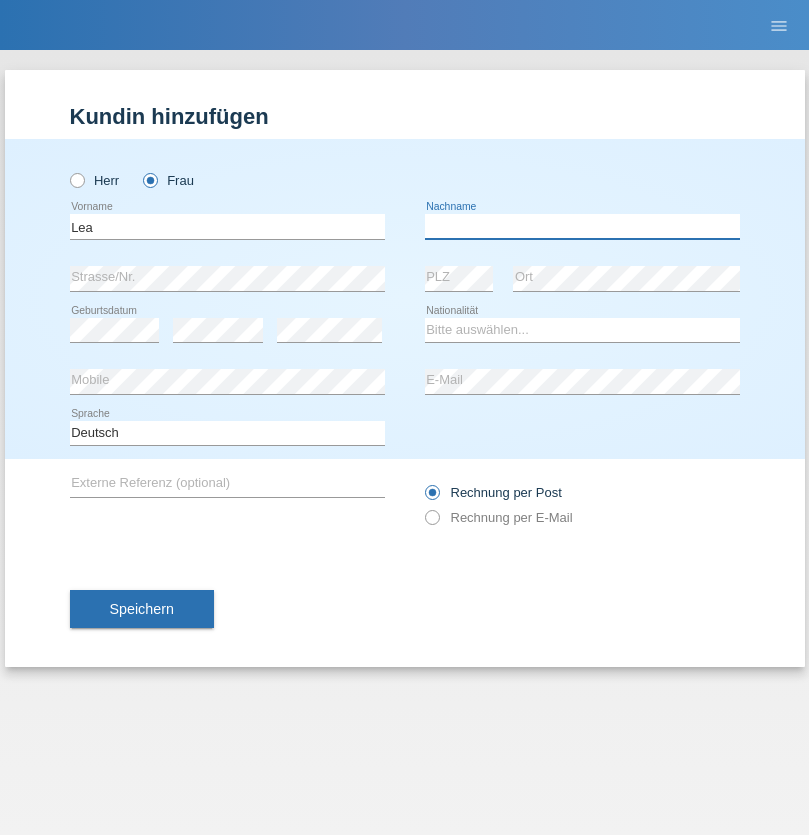 click at bounding box center (582, 226) 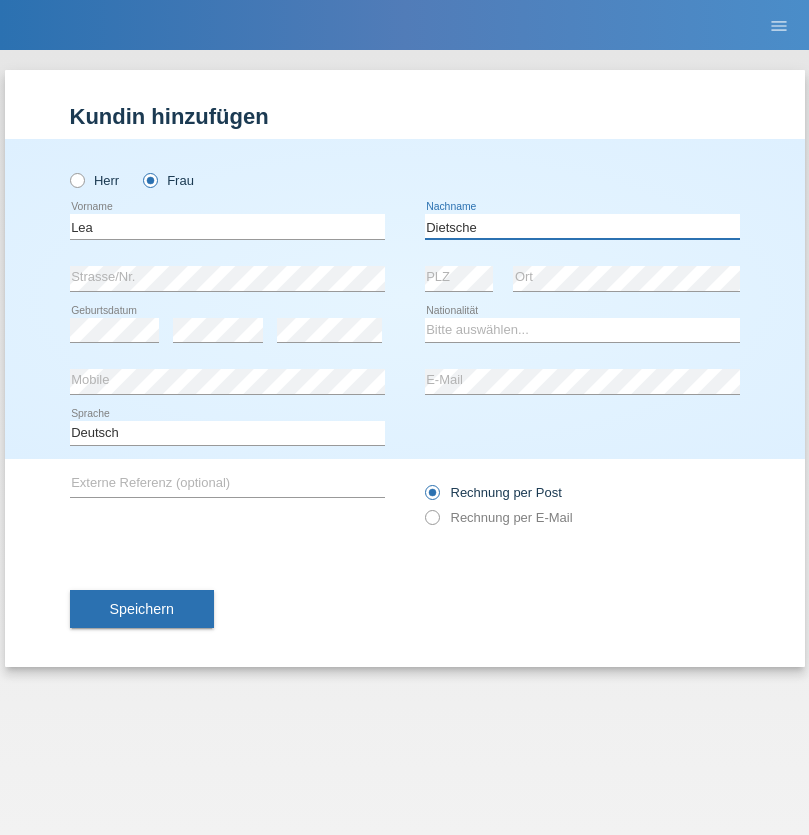 type on "Dietsche" 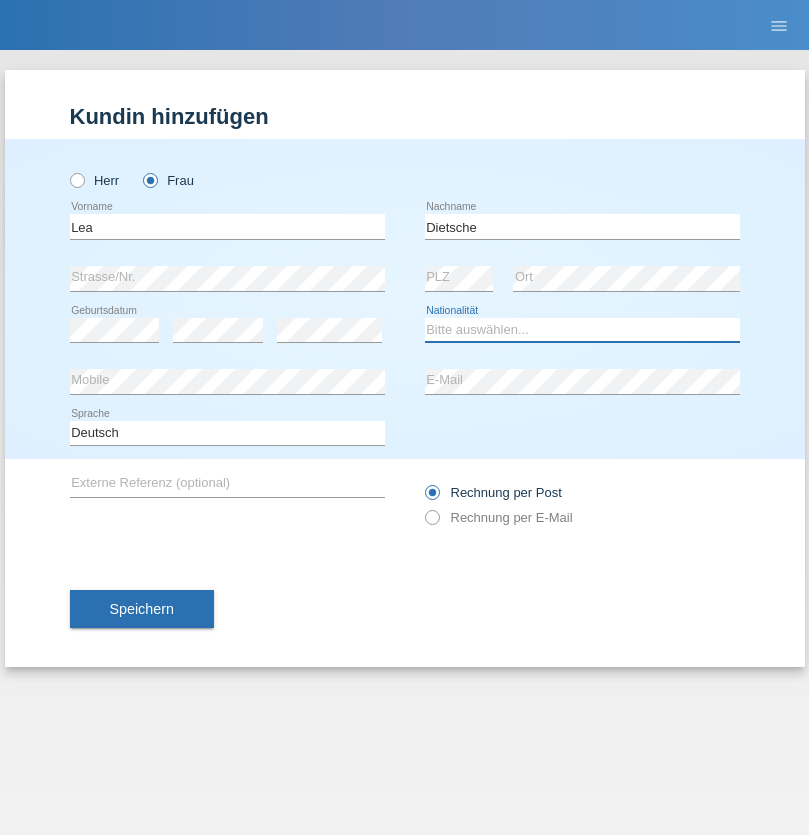 select on "CH" 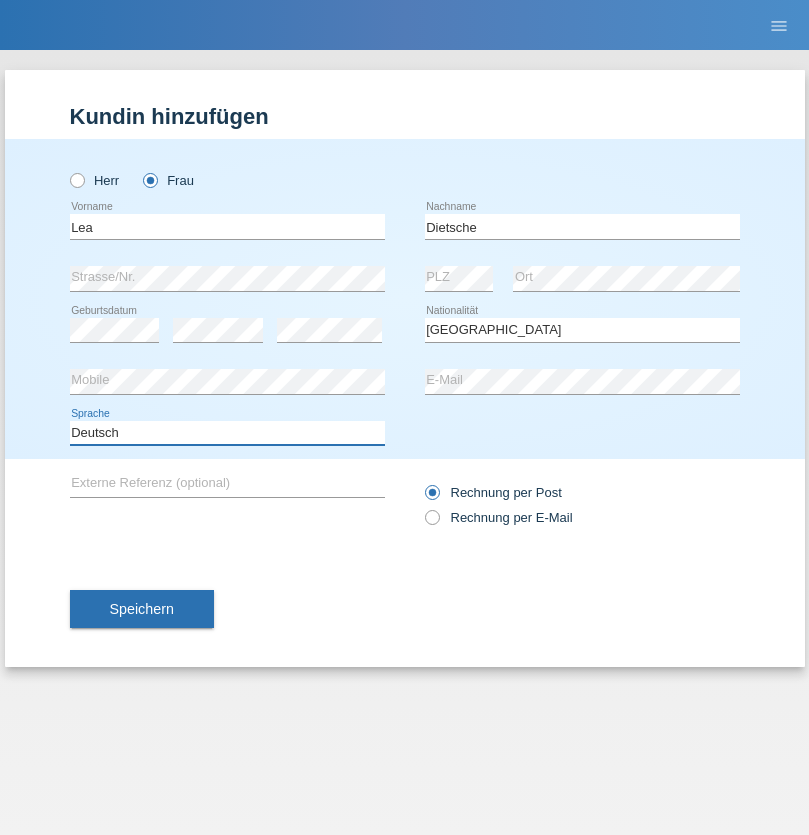 select on "en" 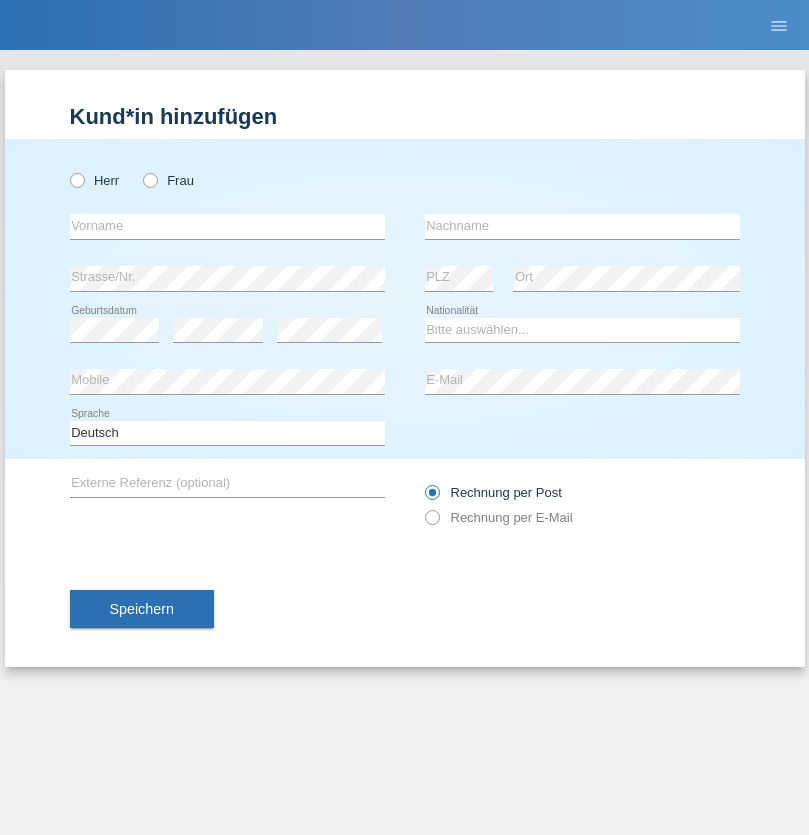 scroll, scrollTop: 0, scrollLeft: 0, axis: both 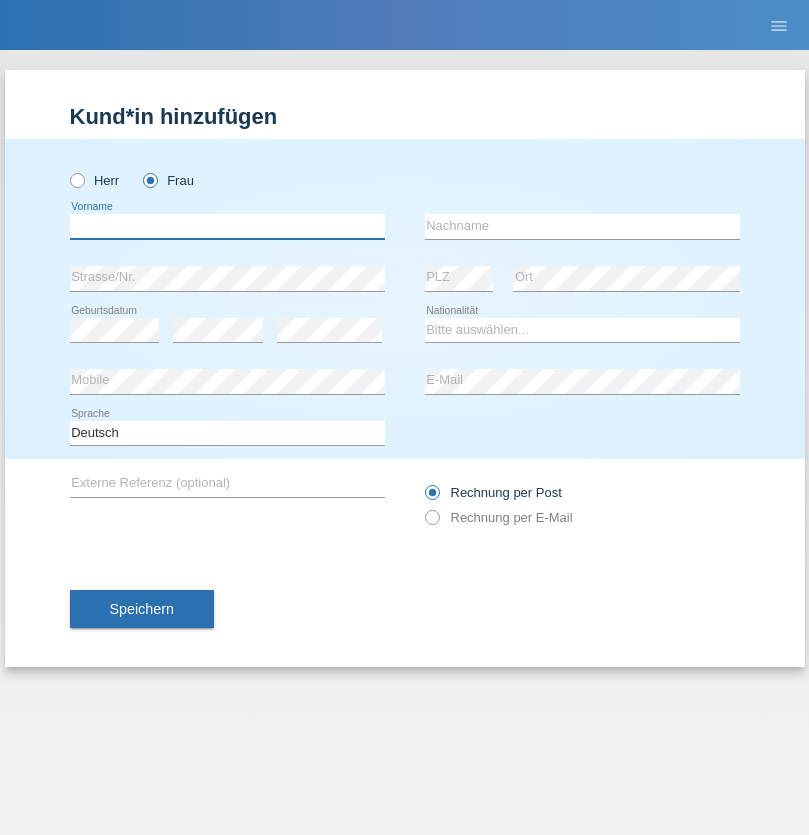 click at bounding box center (227, 226) 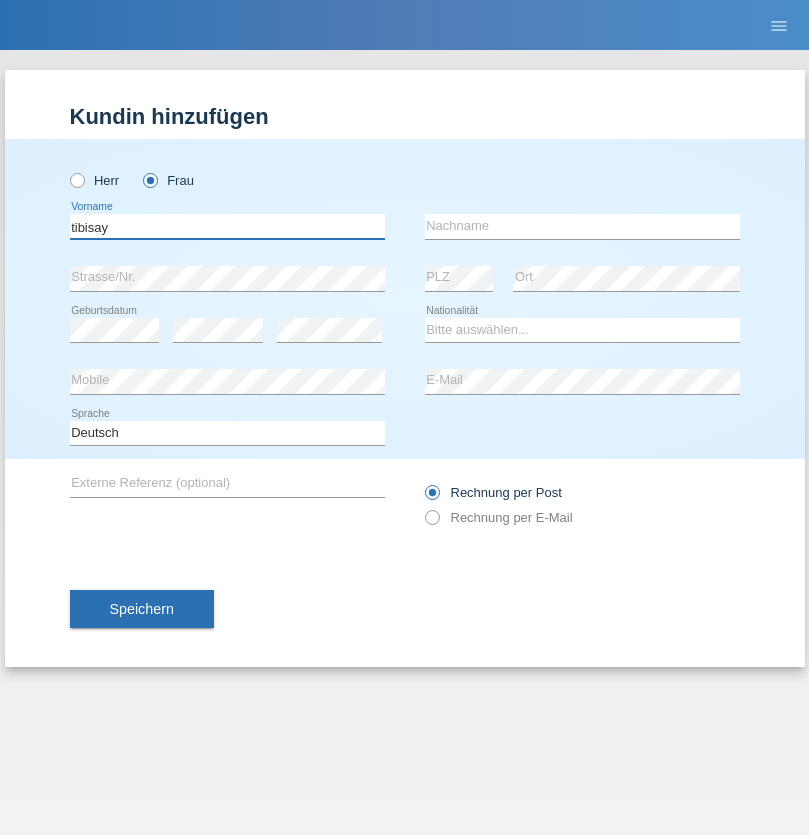 type on "tibisay" 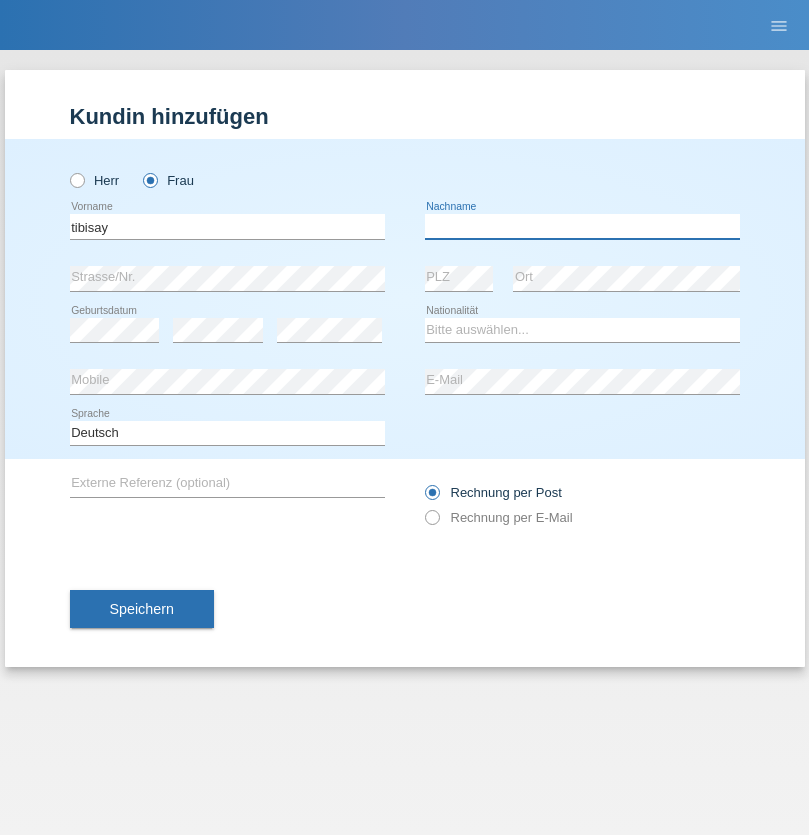 click at bounding box center [582, 226] 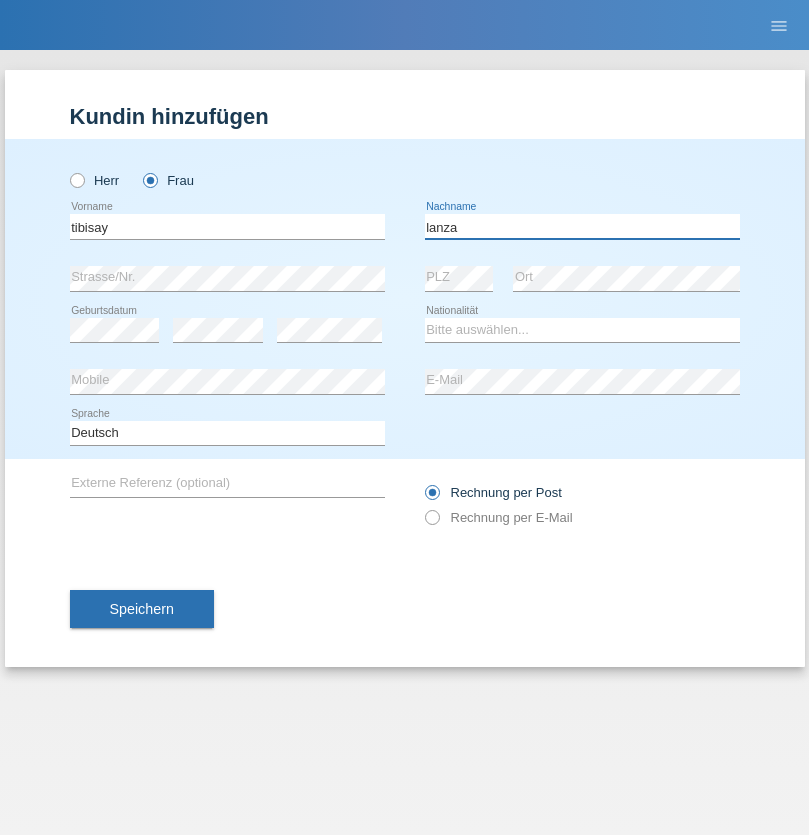 type on "lanza" 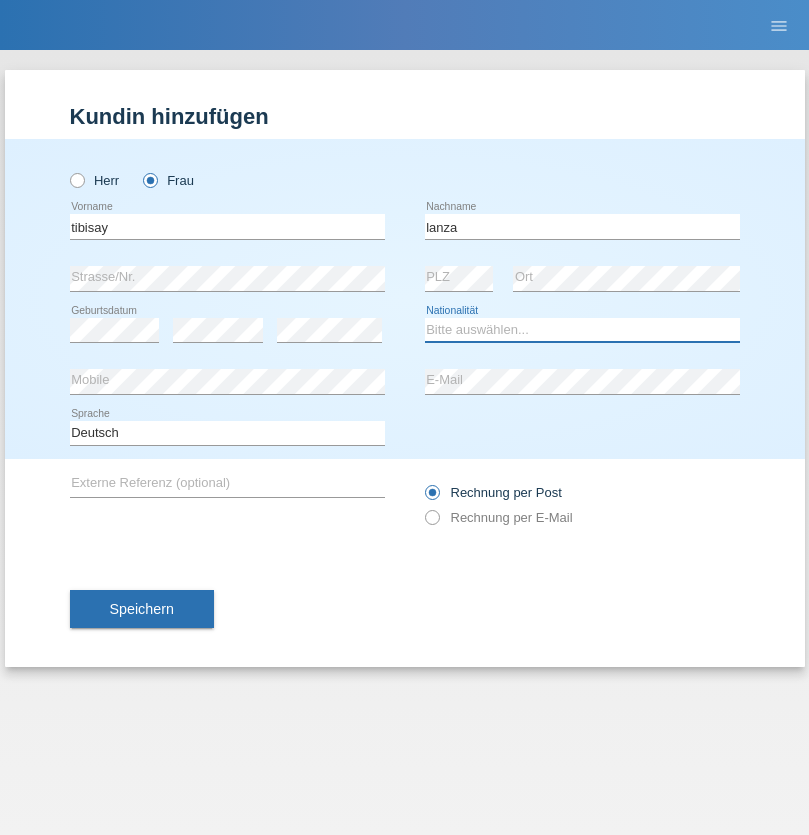 select on "VE" 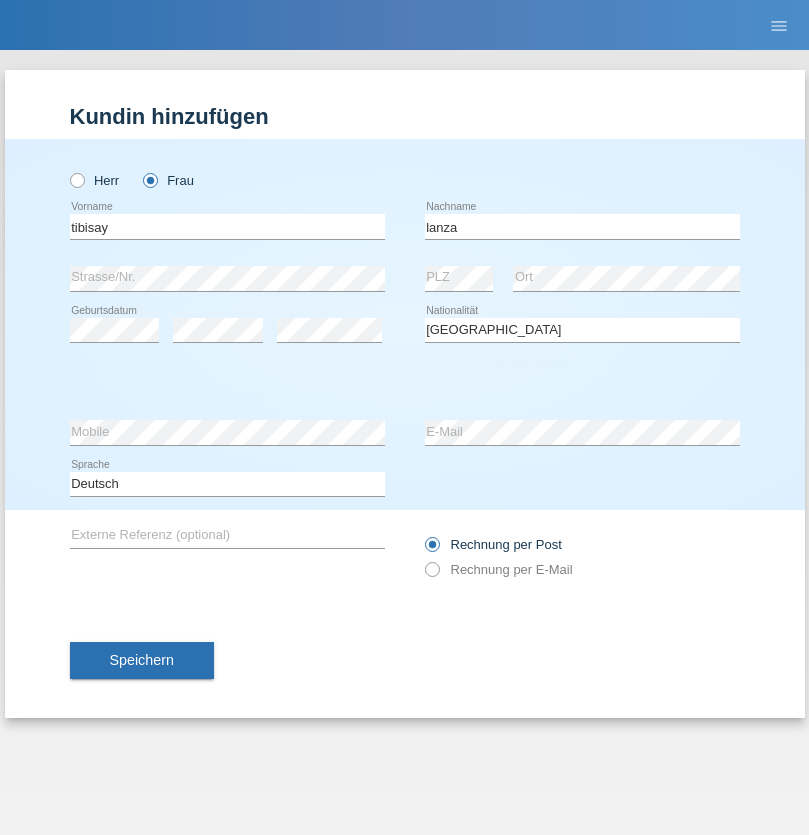 select on "C" 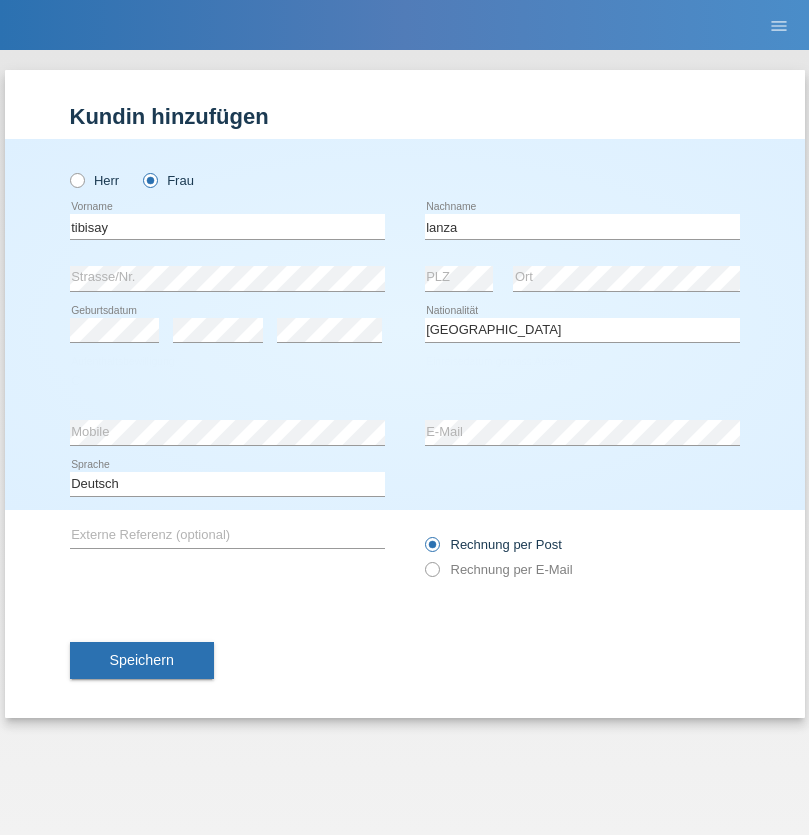 select on "26" 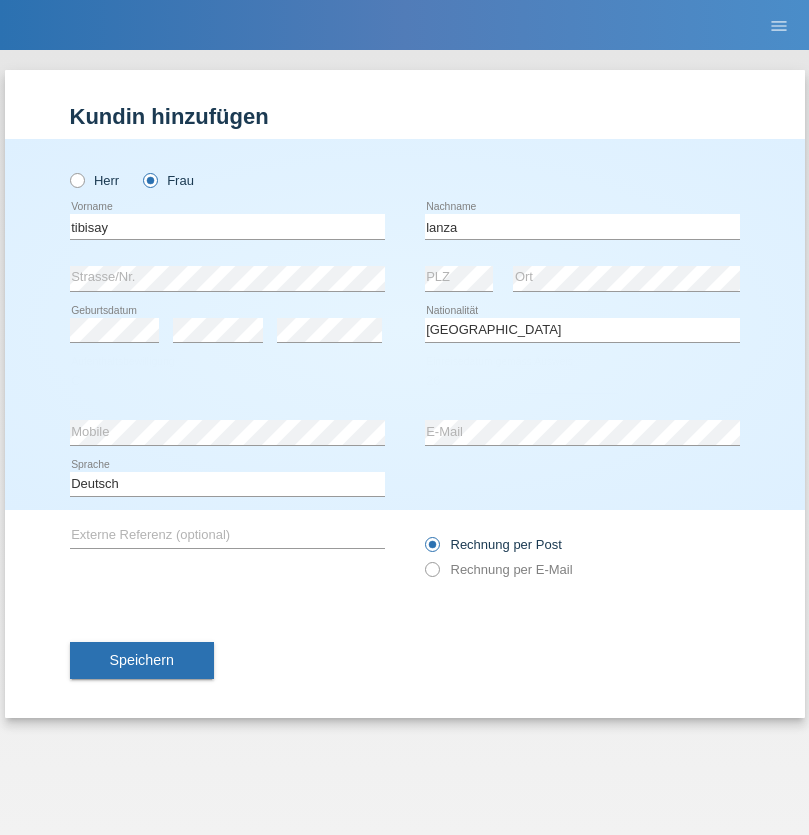 select on "06" 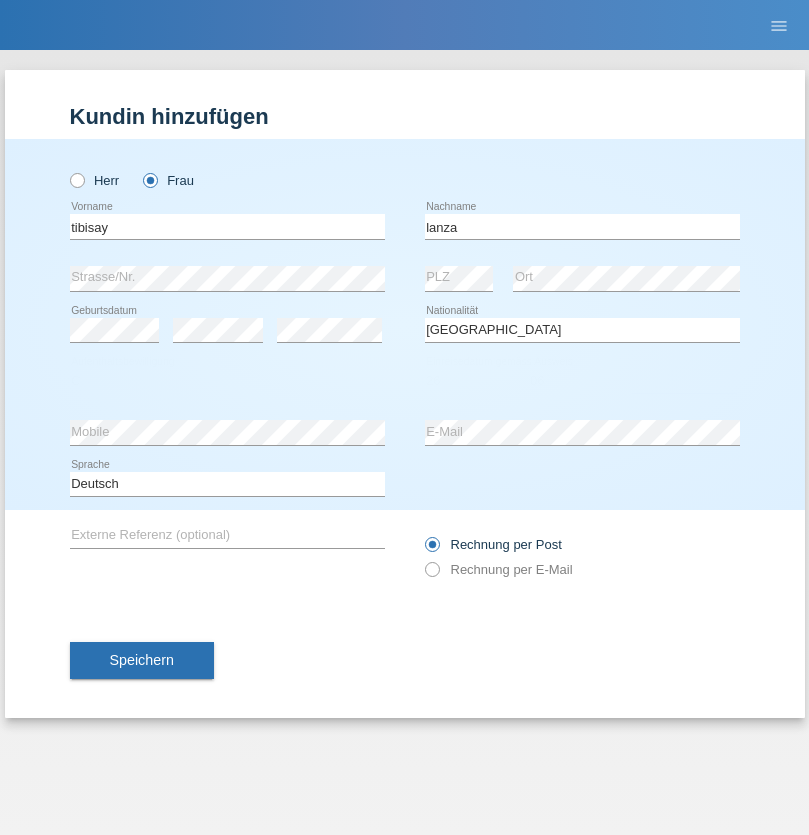 select on "2016" 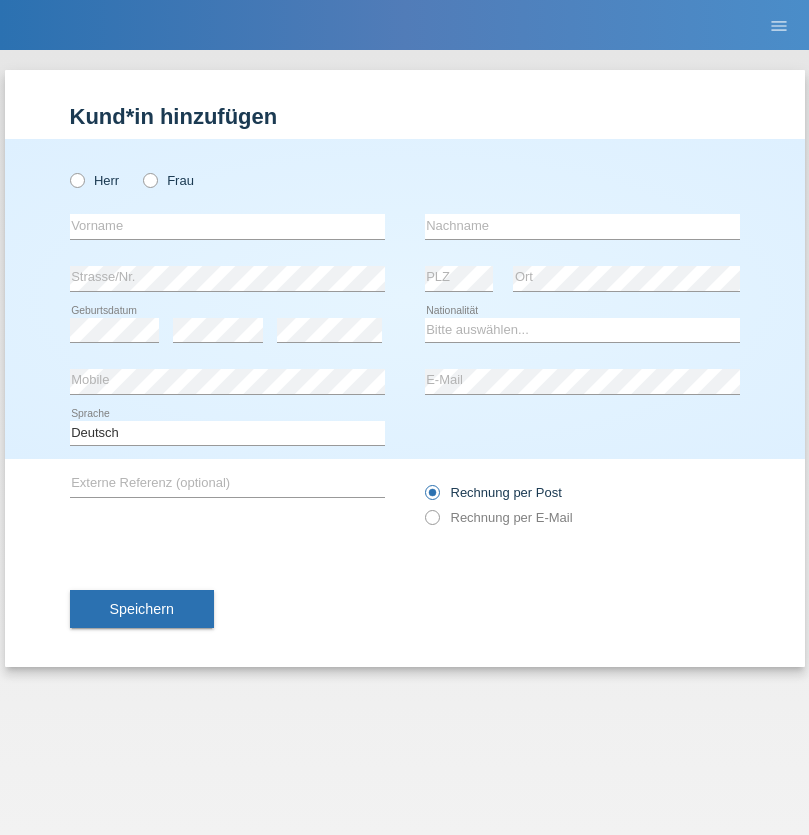 scroll, scrollTop: 0, scrollLeft: 0, axis: both 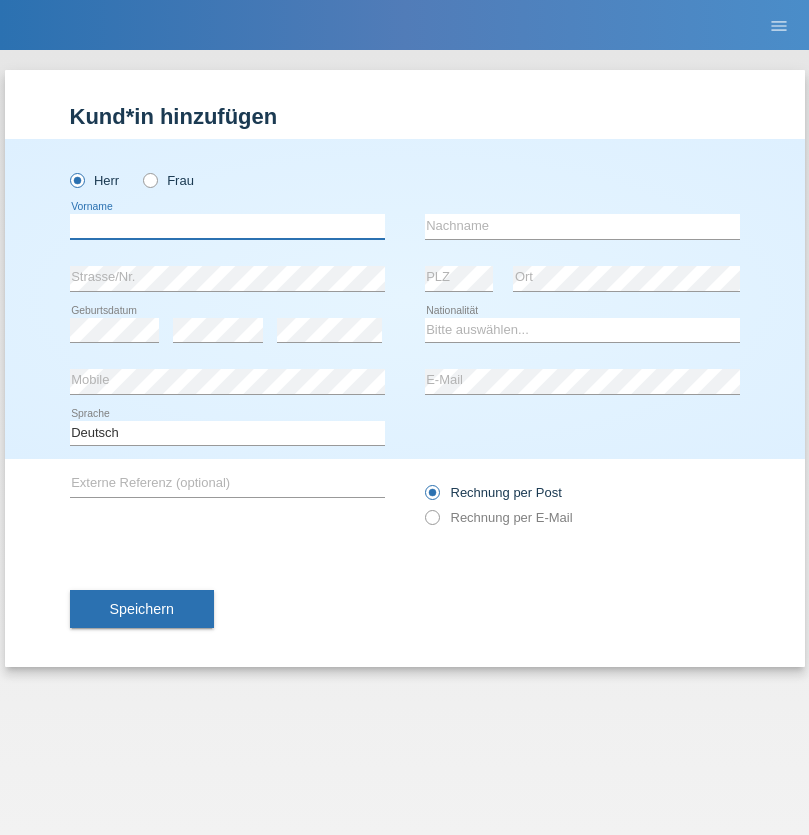 click at bounding box center [227, 226] 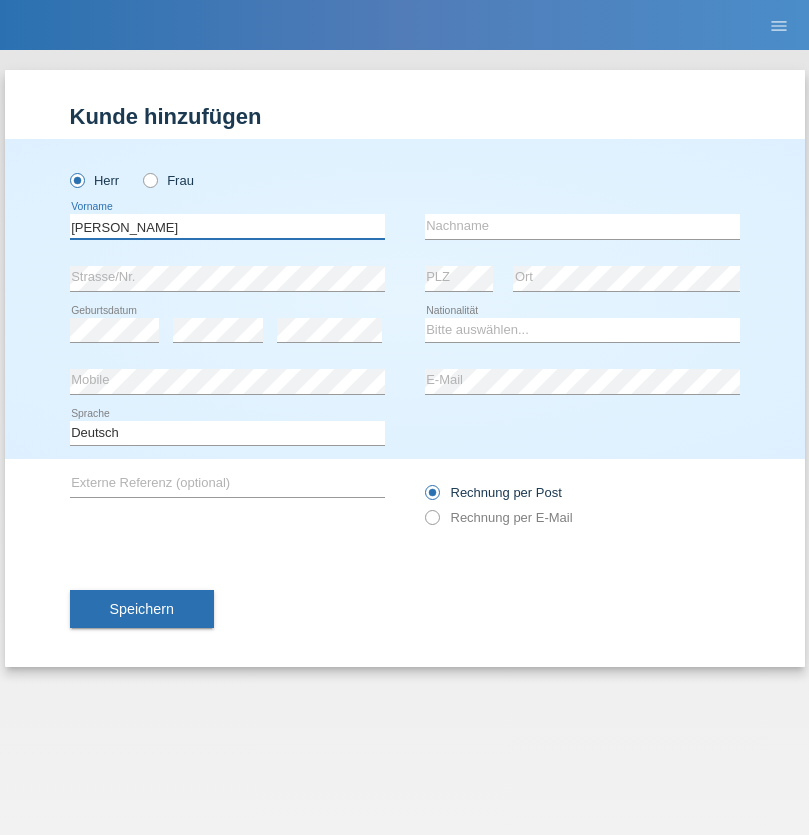 type on "francisco javier" 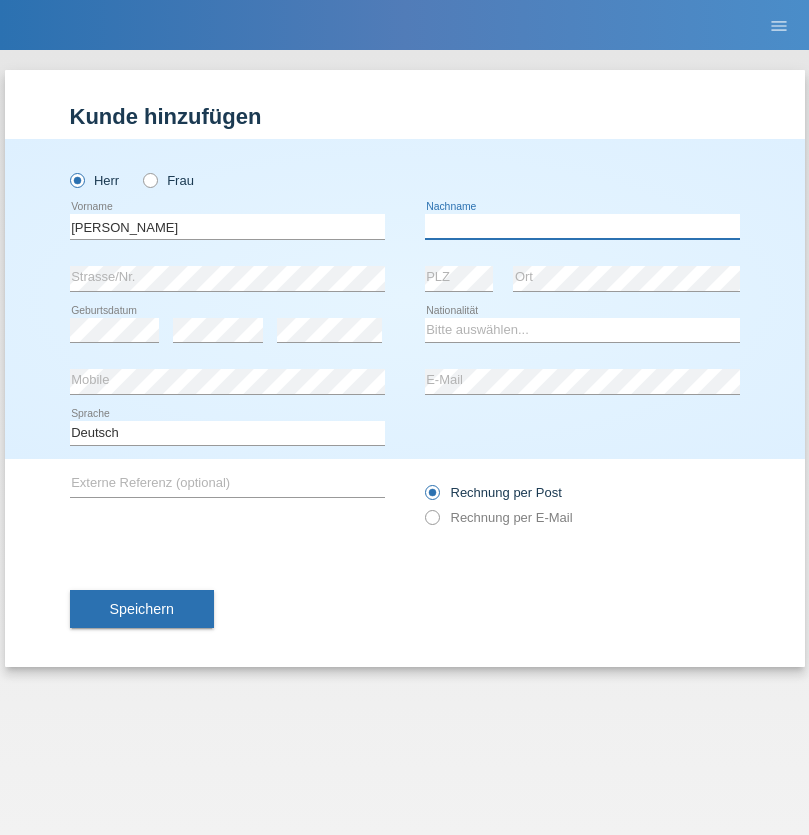 click at bounding box center [582, 226] 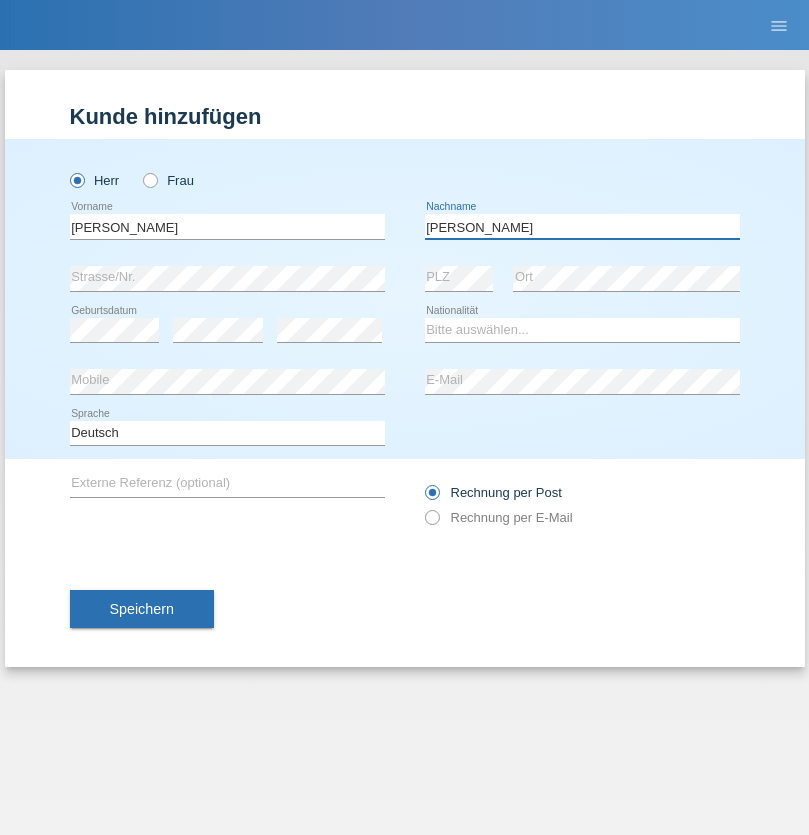 type on "martinez feijoo" 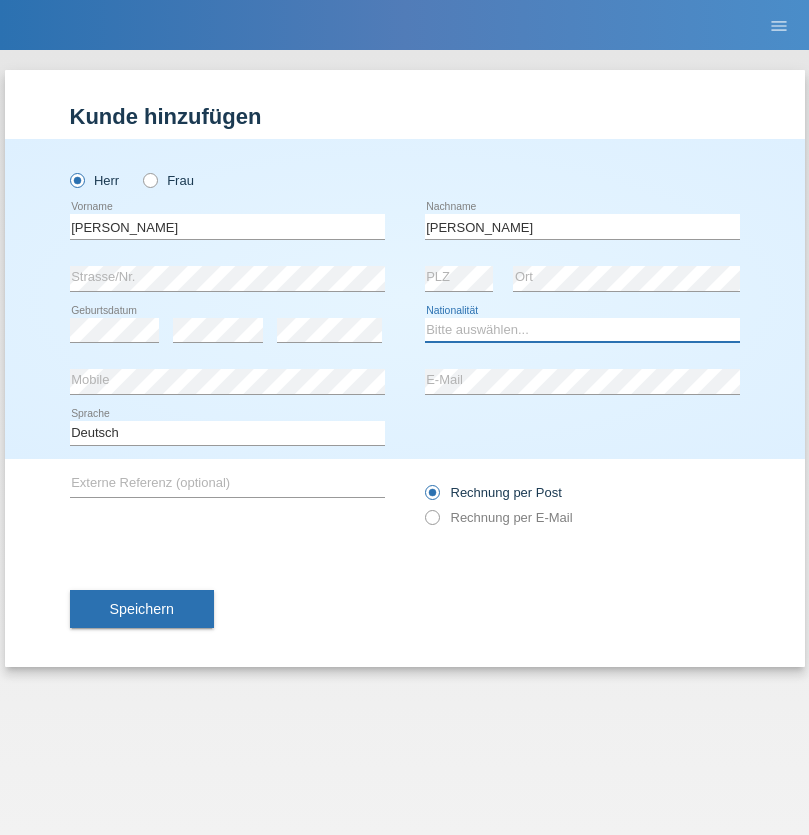 select on "NP" 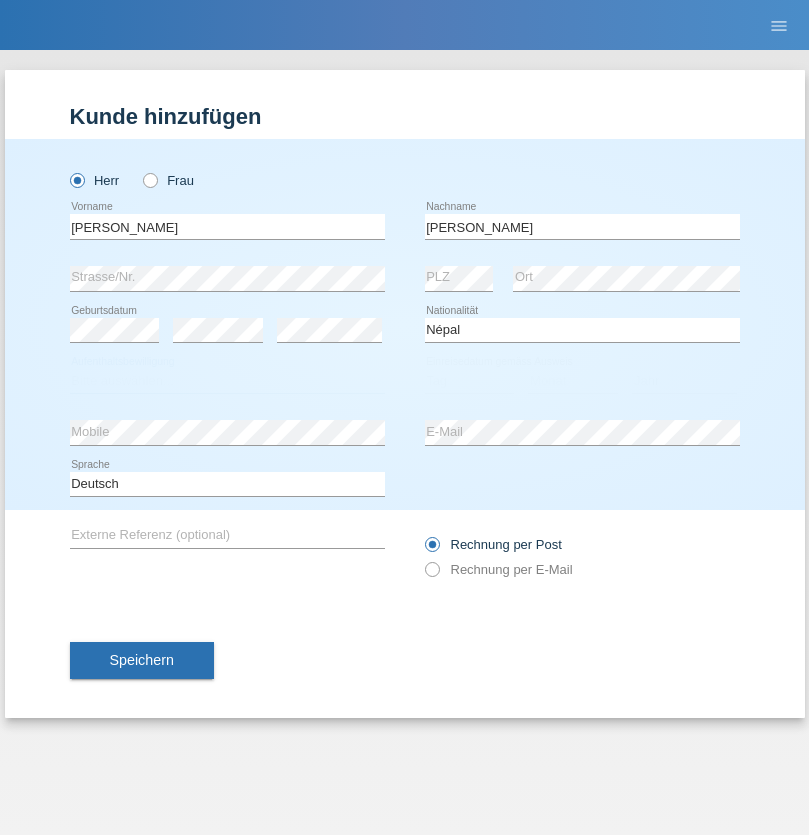 select on "C" 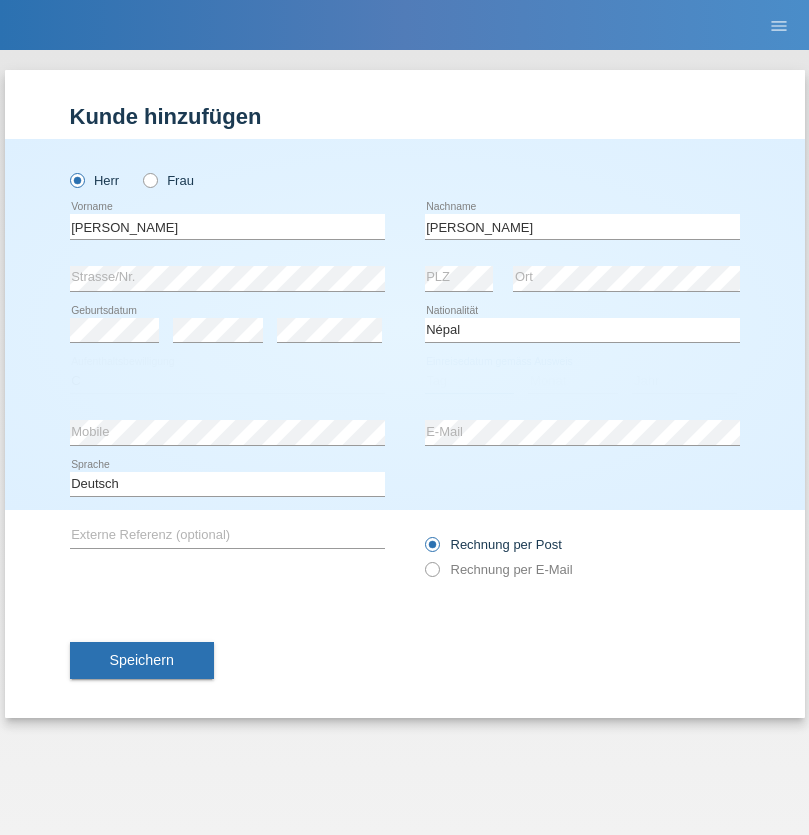 select on "29" 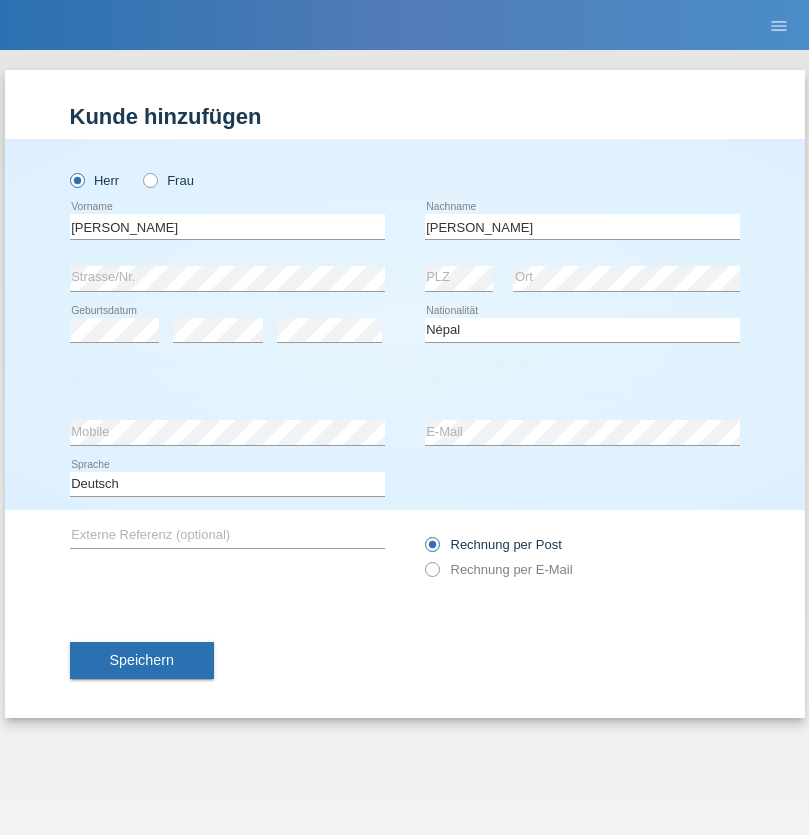 select on "07" 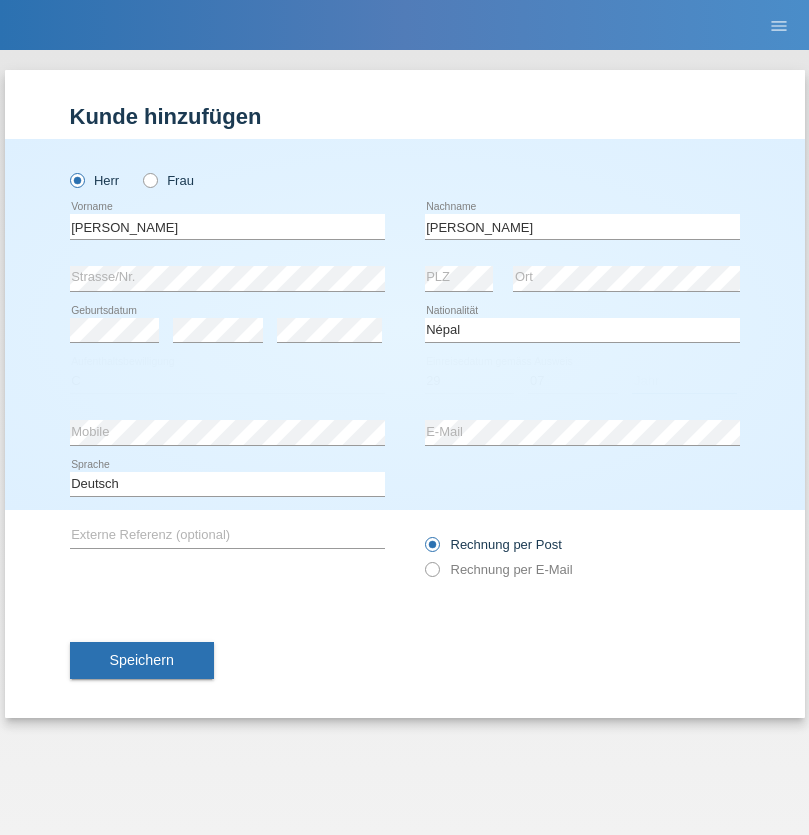 select on "2016" 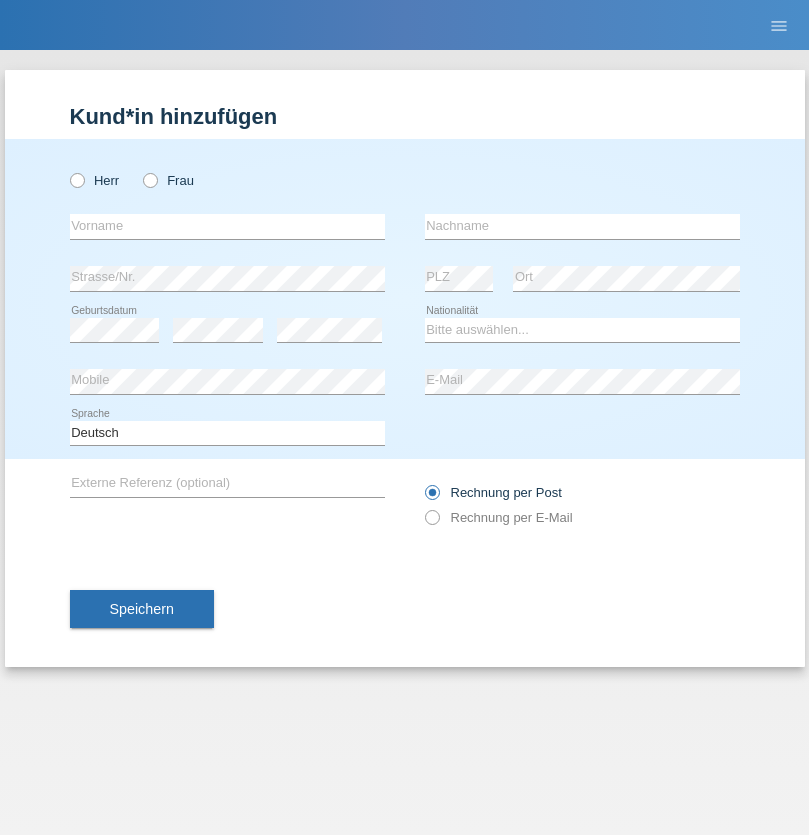 scroll, scrollTop: 0, scrollLeft: 0, axis: both 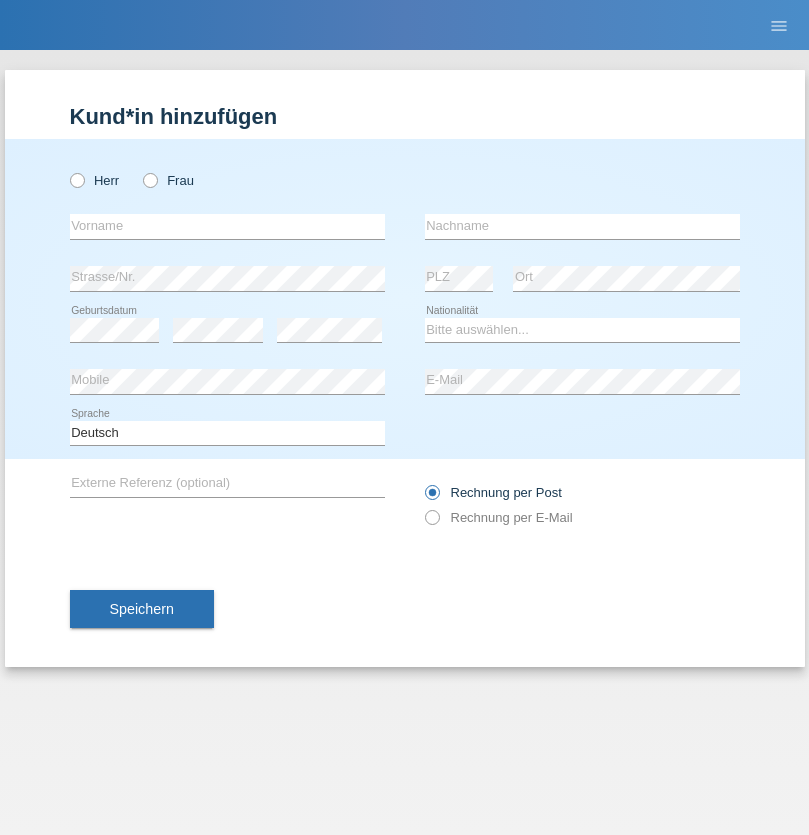 radio on "true" 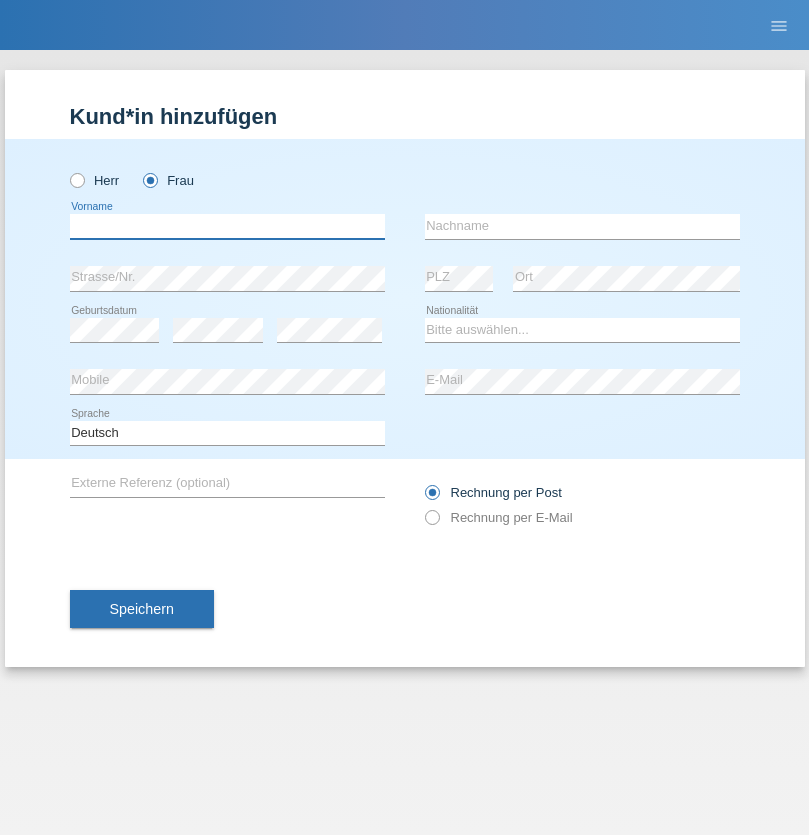 click at bounding box center (227, 226) 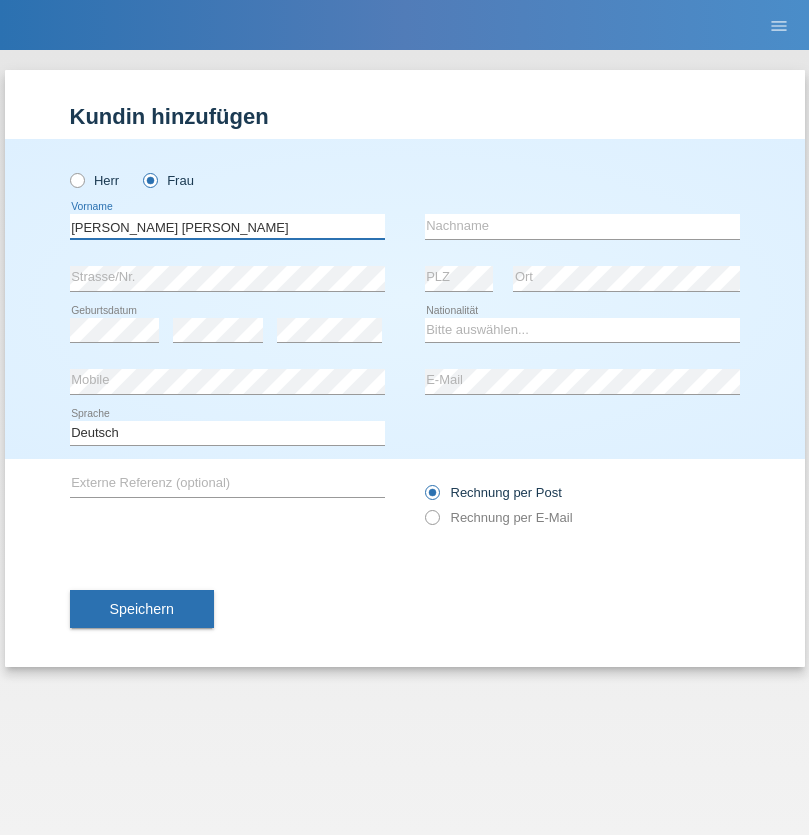 type on "[PERSON_NAME] [PERSON_NAME]" 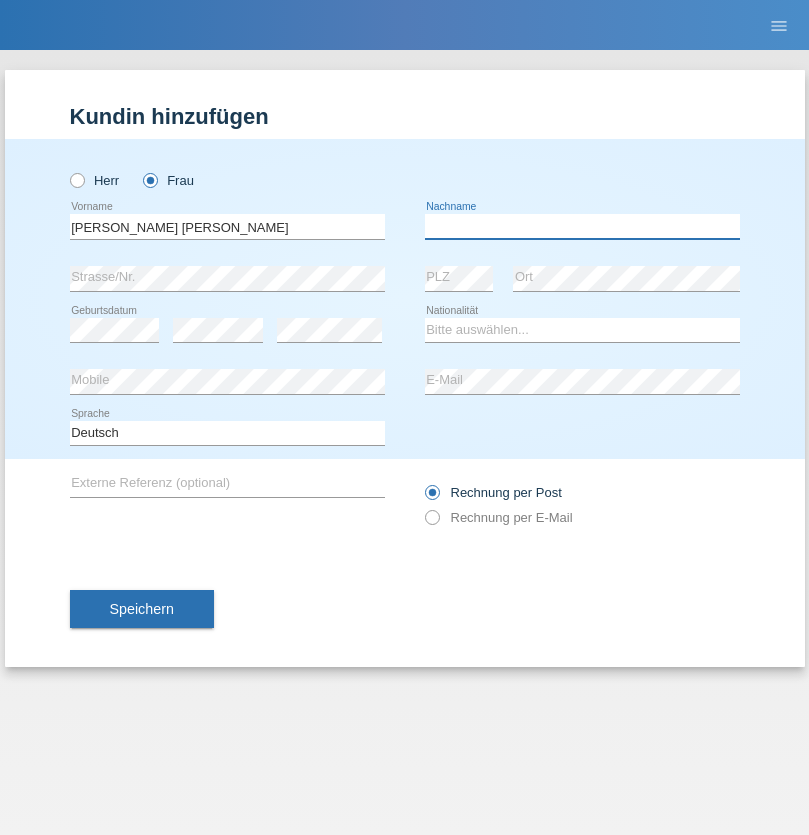 click at bounding box center [582, 226] 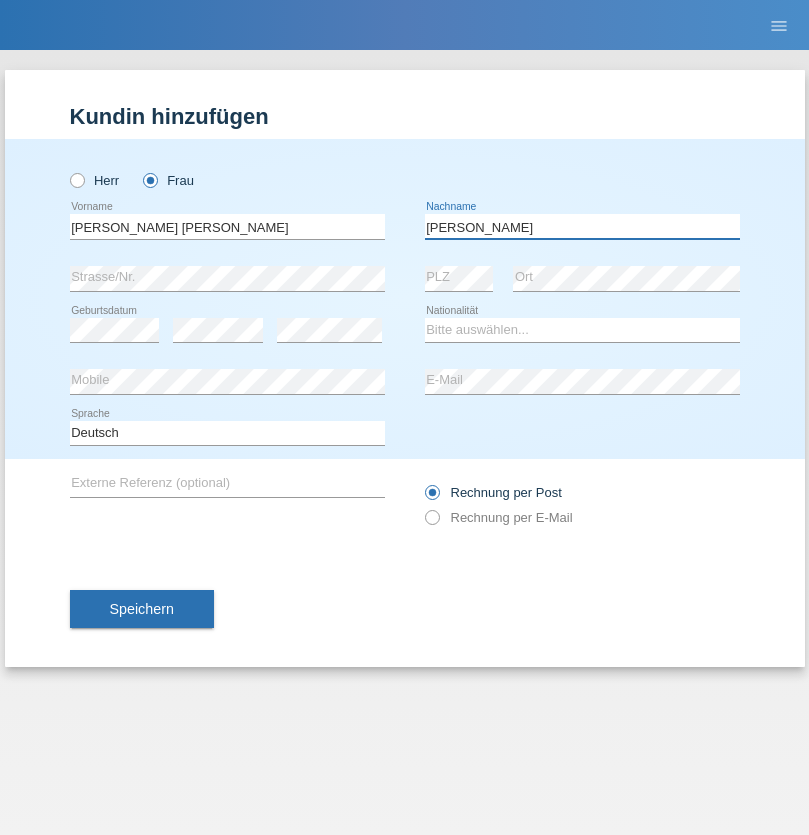 type on "[PERSON_NAME]" 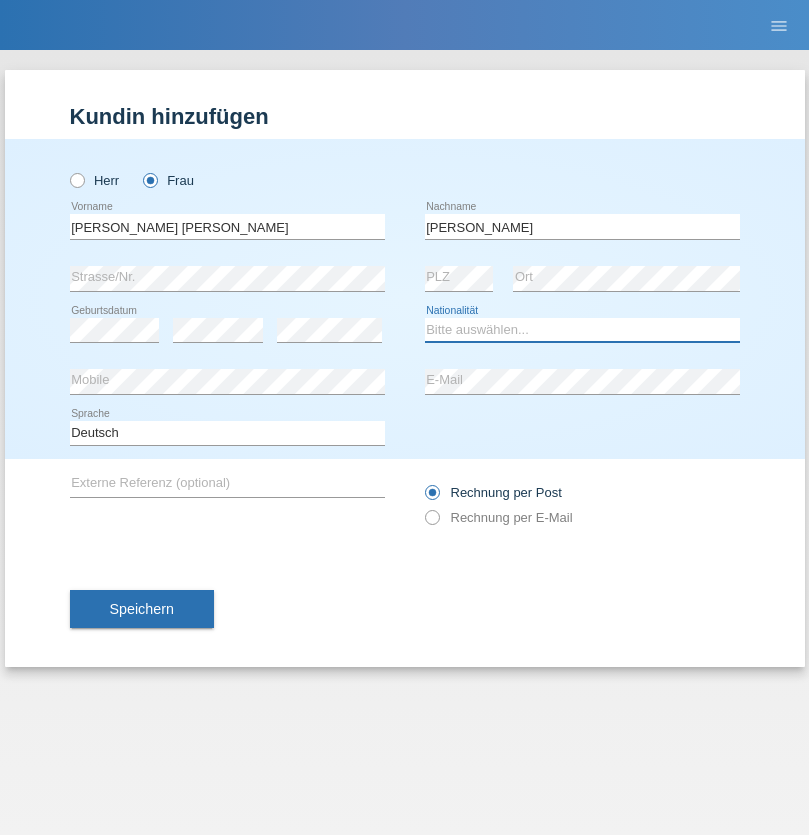 select on "VE" 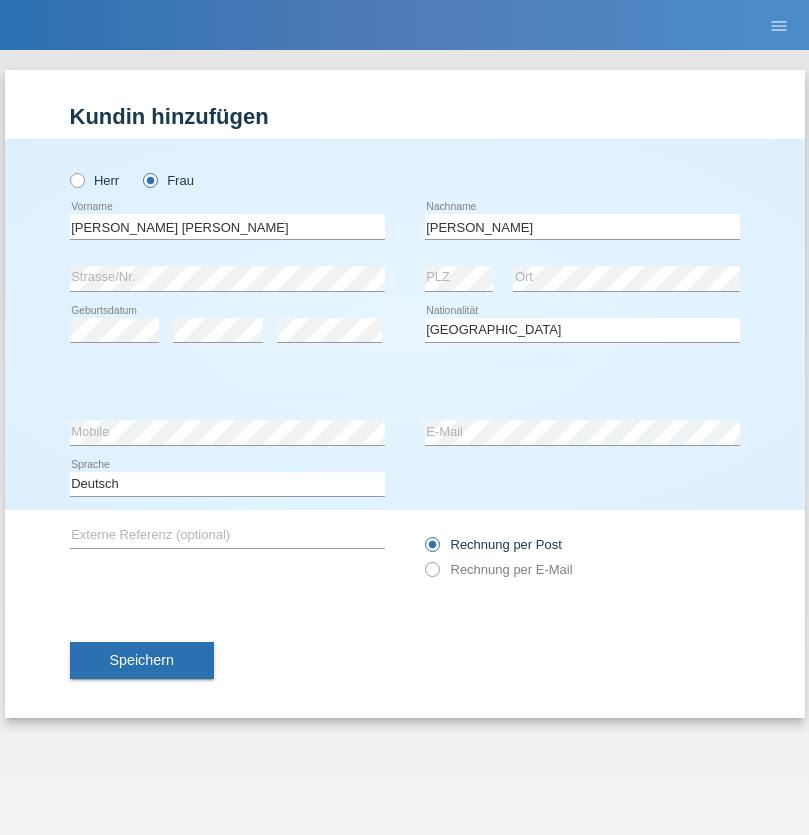 select on "C" 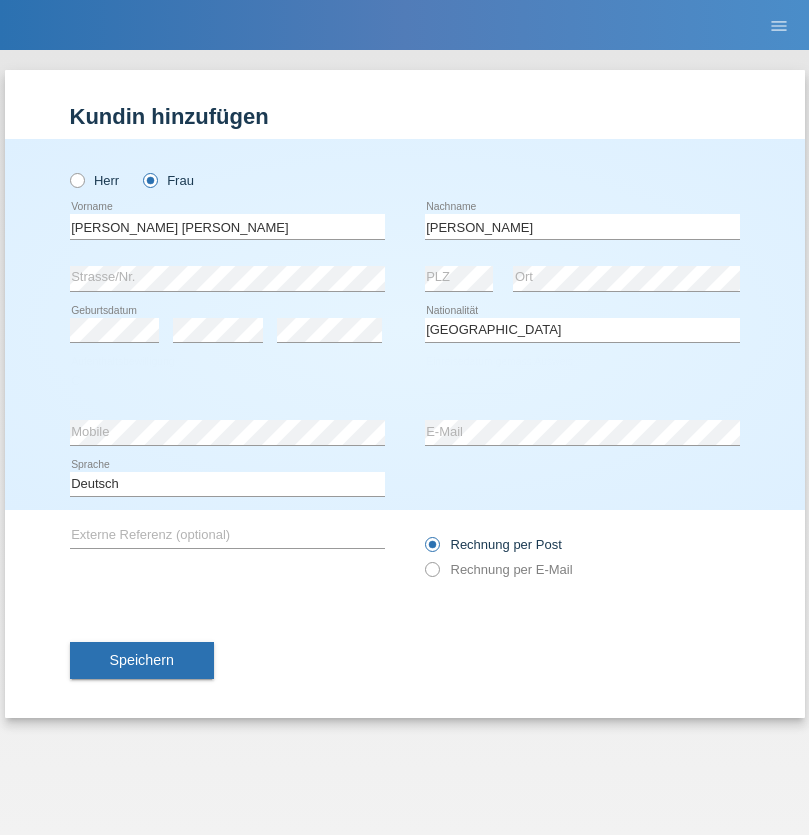 select on "25" 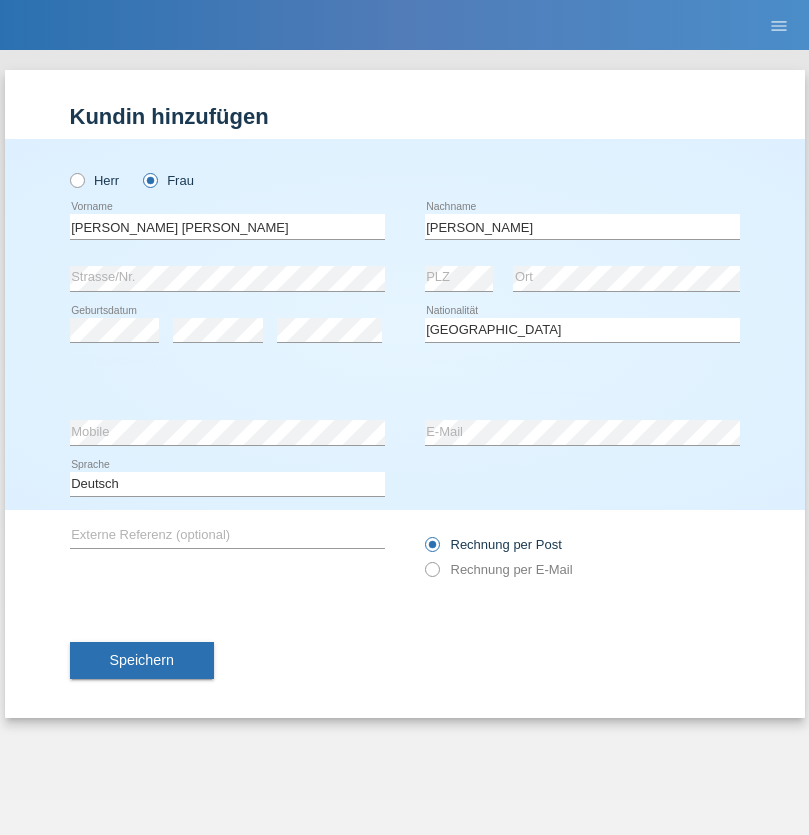 select on "07" 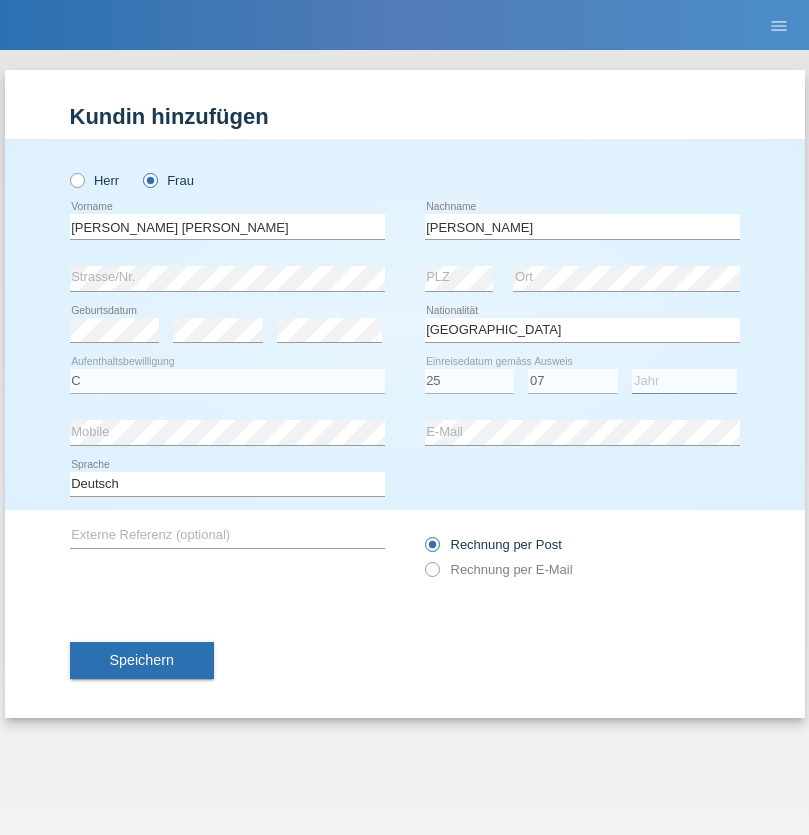 select on "2021" 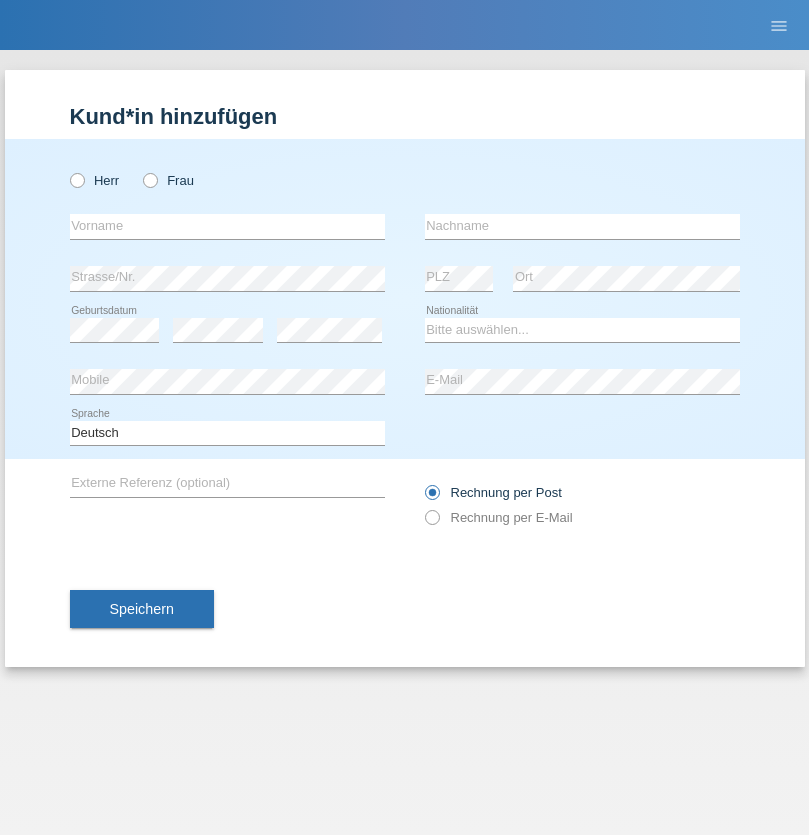 scroll, scrollTop: 0, scrollLeft: 0, axis: both 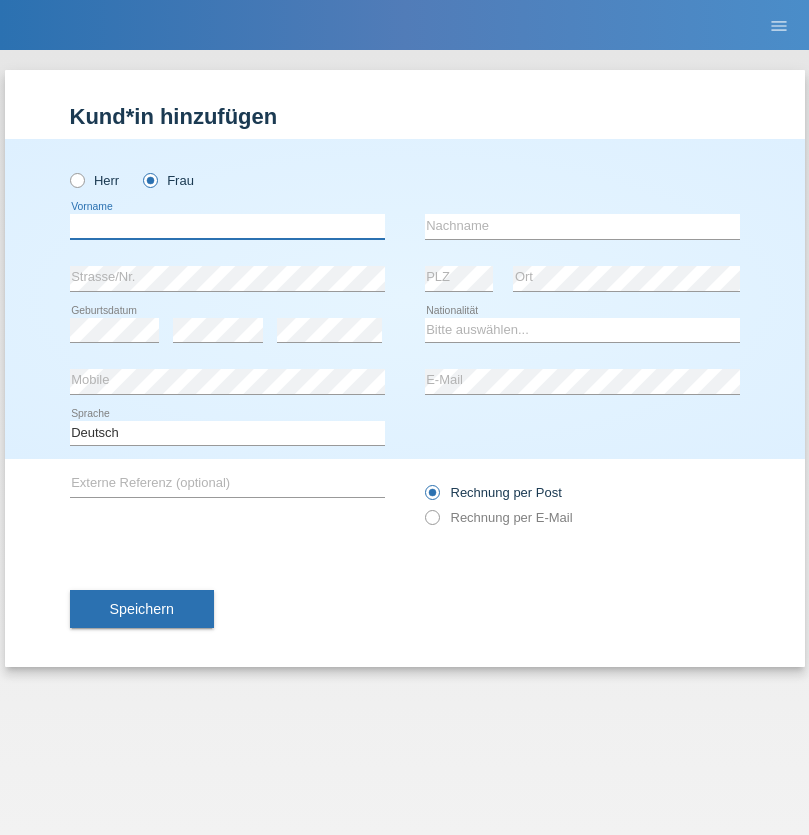 click at bounding box center (227, 226) 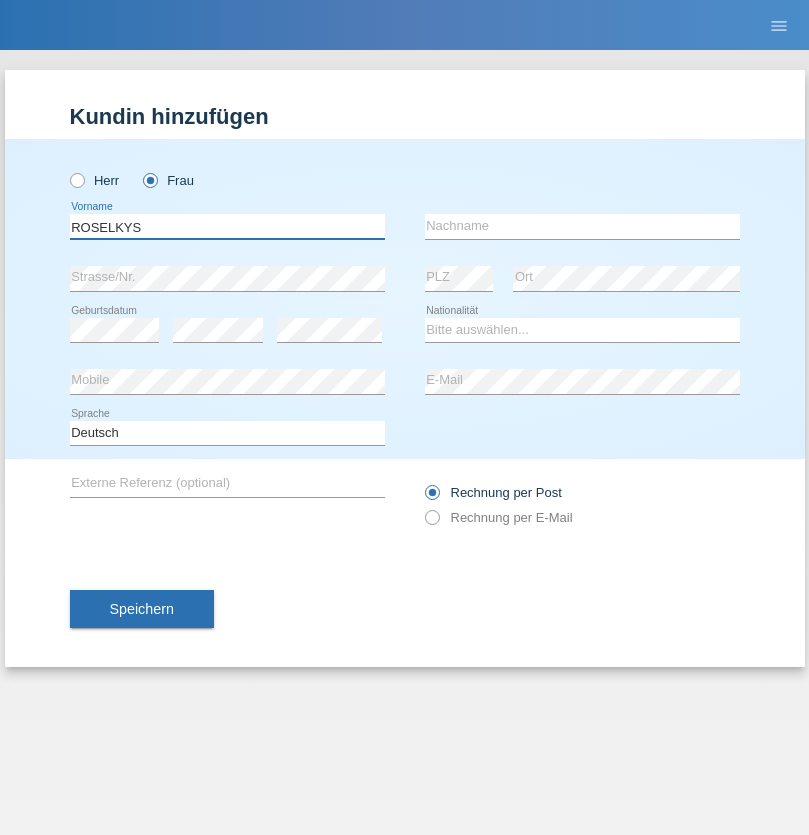type on "ROSELKYS" 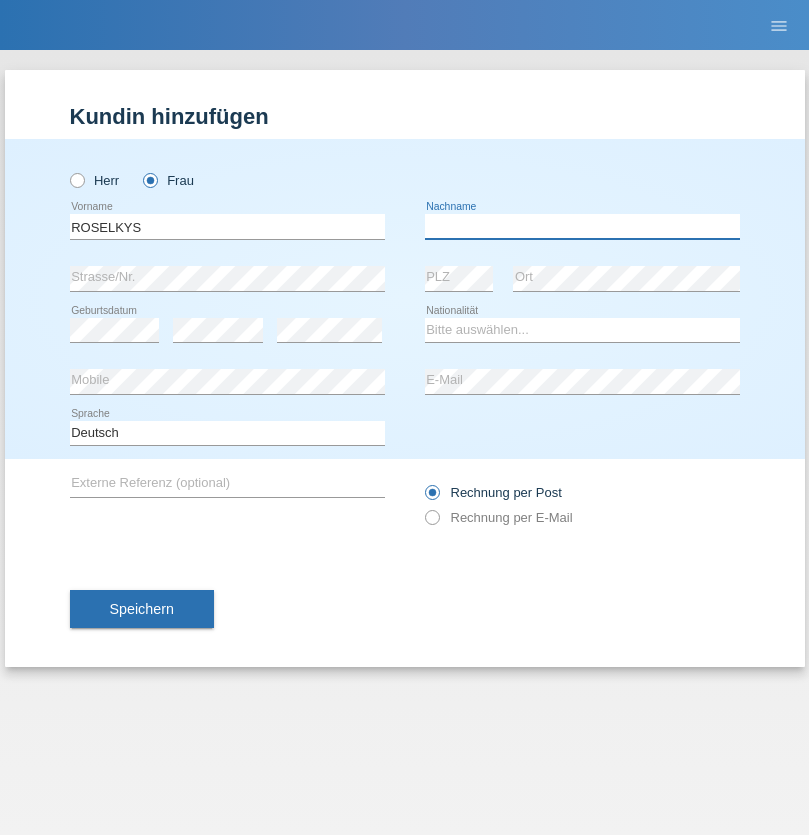 click at bounding box center (582, 226) 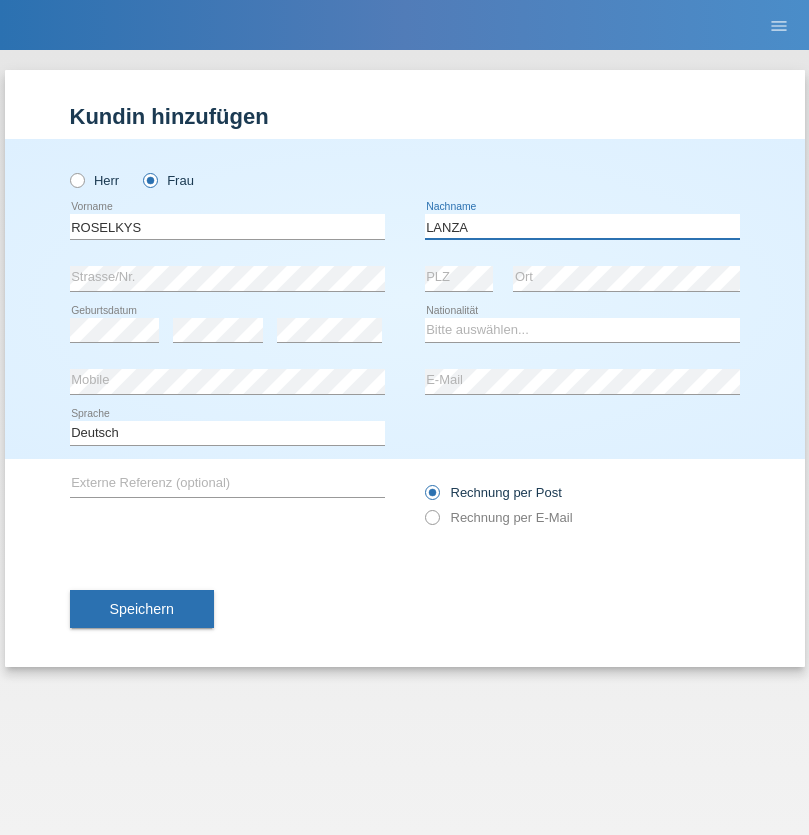 type on "LANZA" 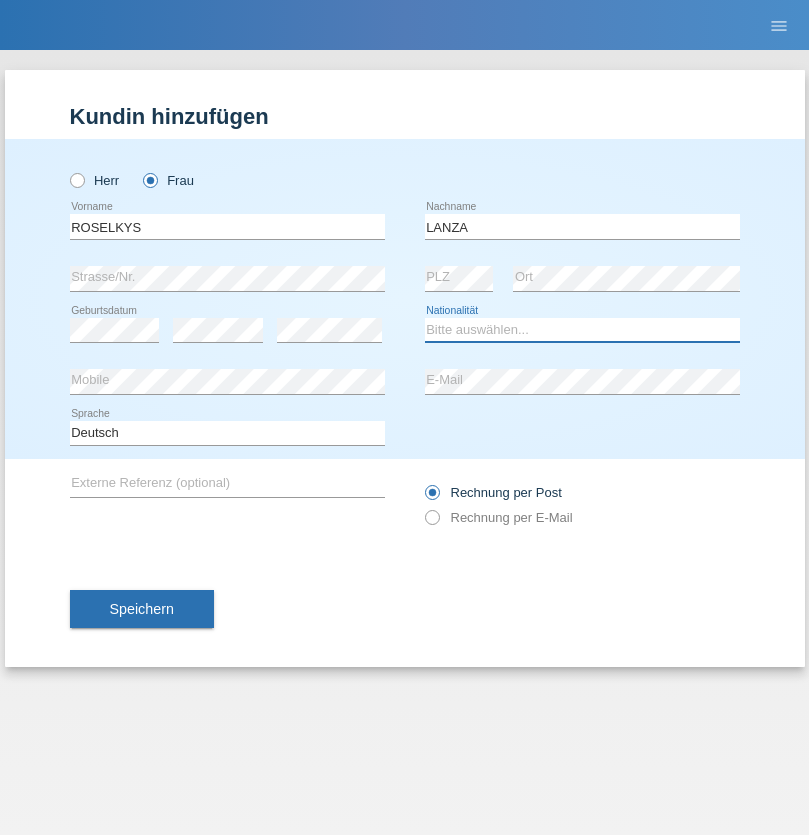 select on "VE" 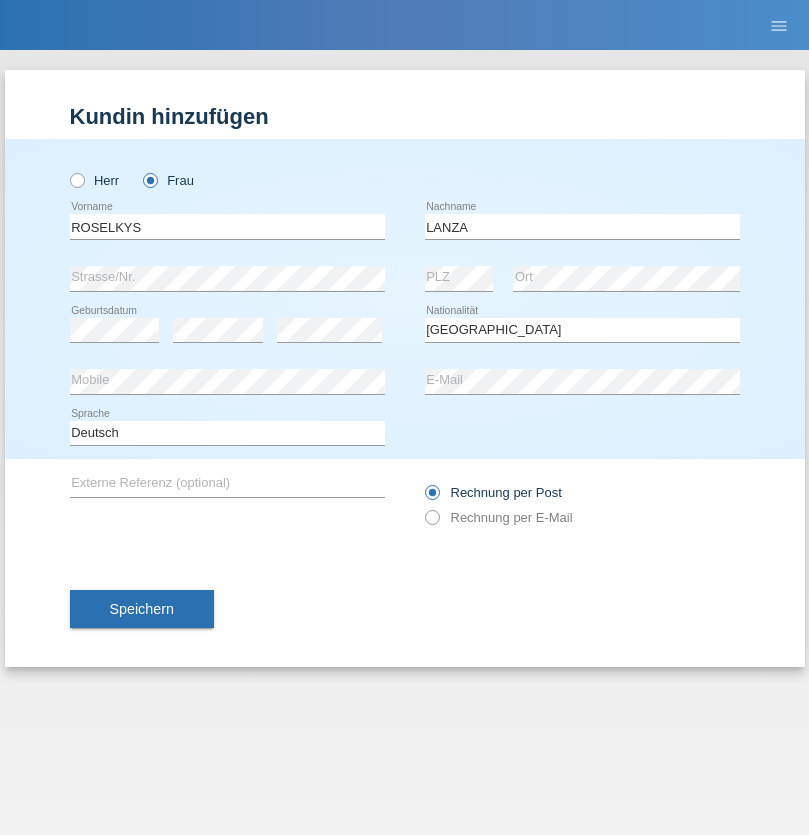 select on "C" 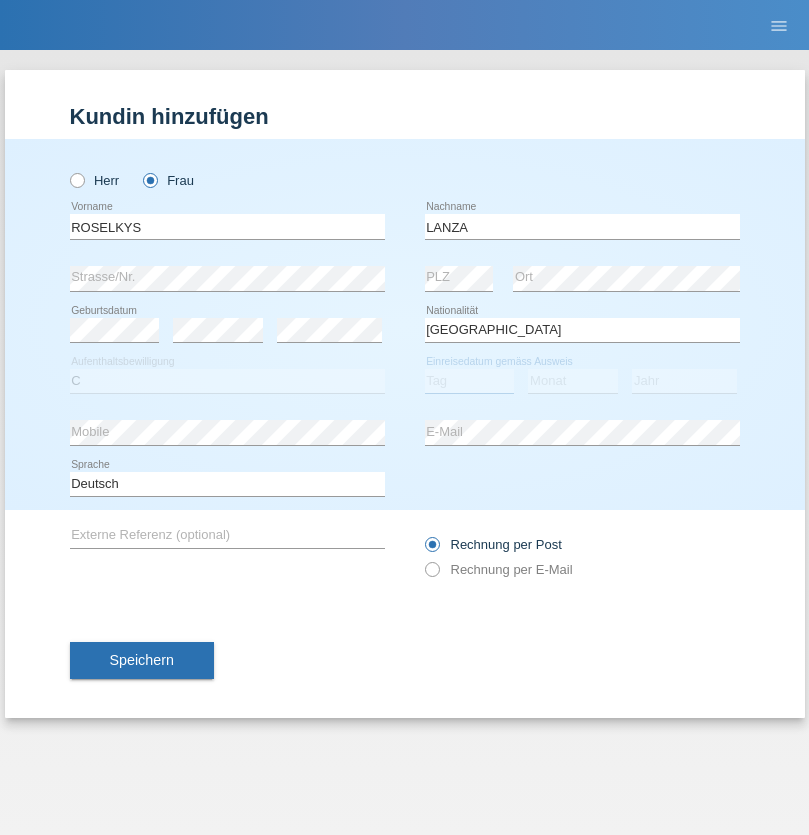select on "20" 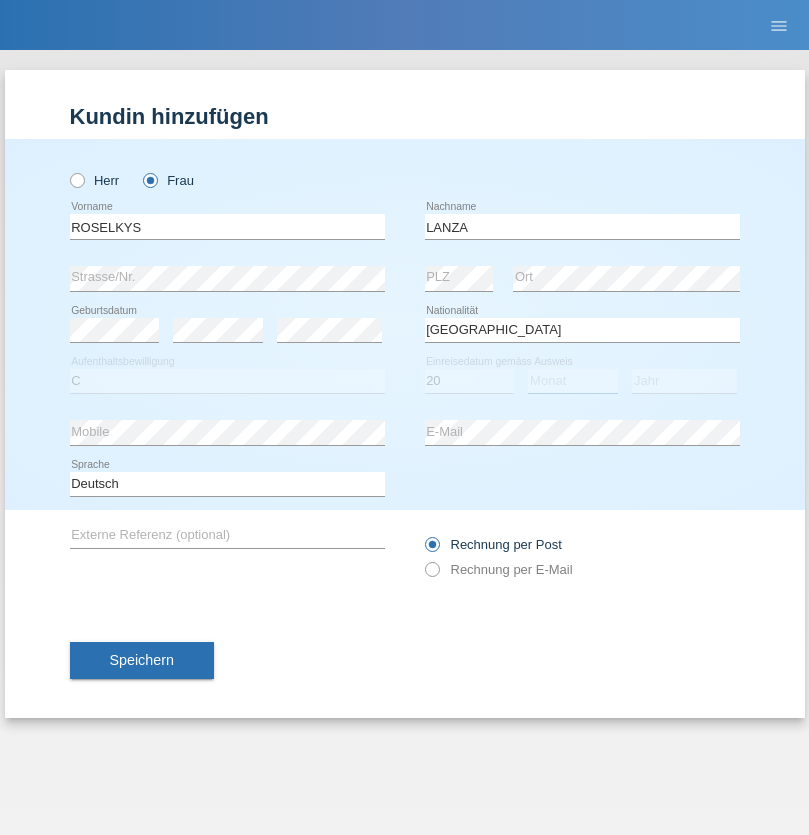select on "03" 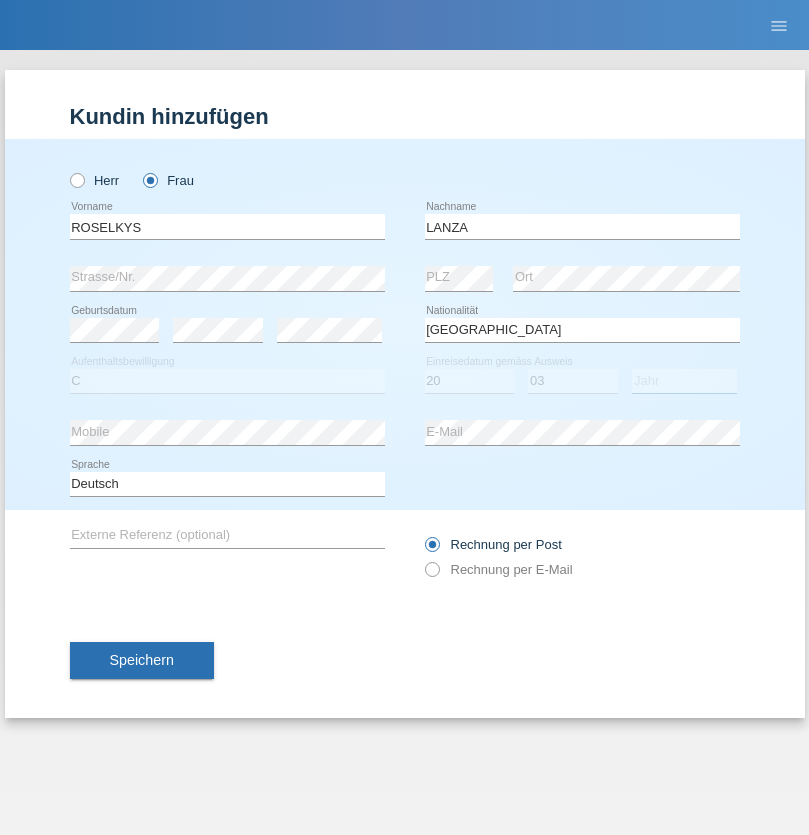 select on "2019" 